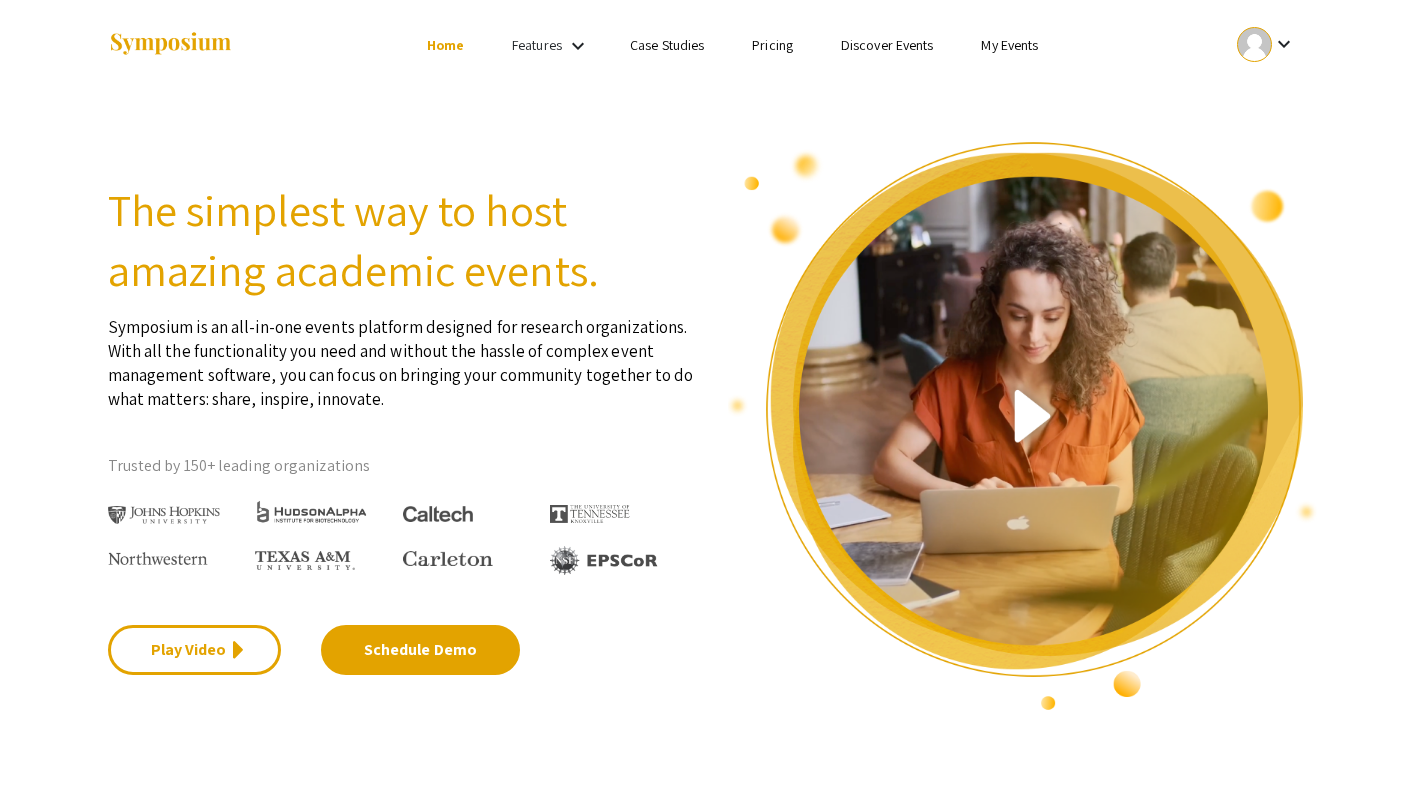 scroll, scrollTop: 0, scrollLeft: 0, axis: both 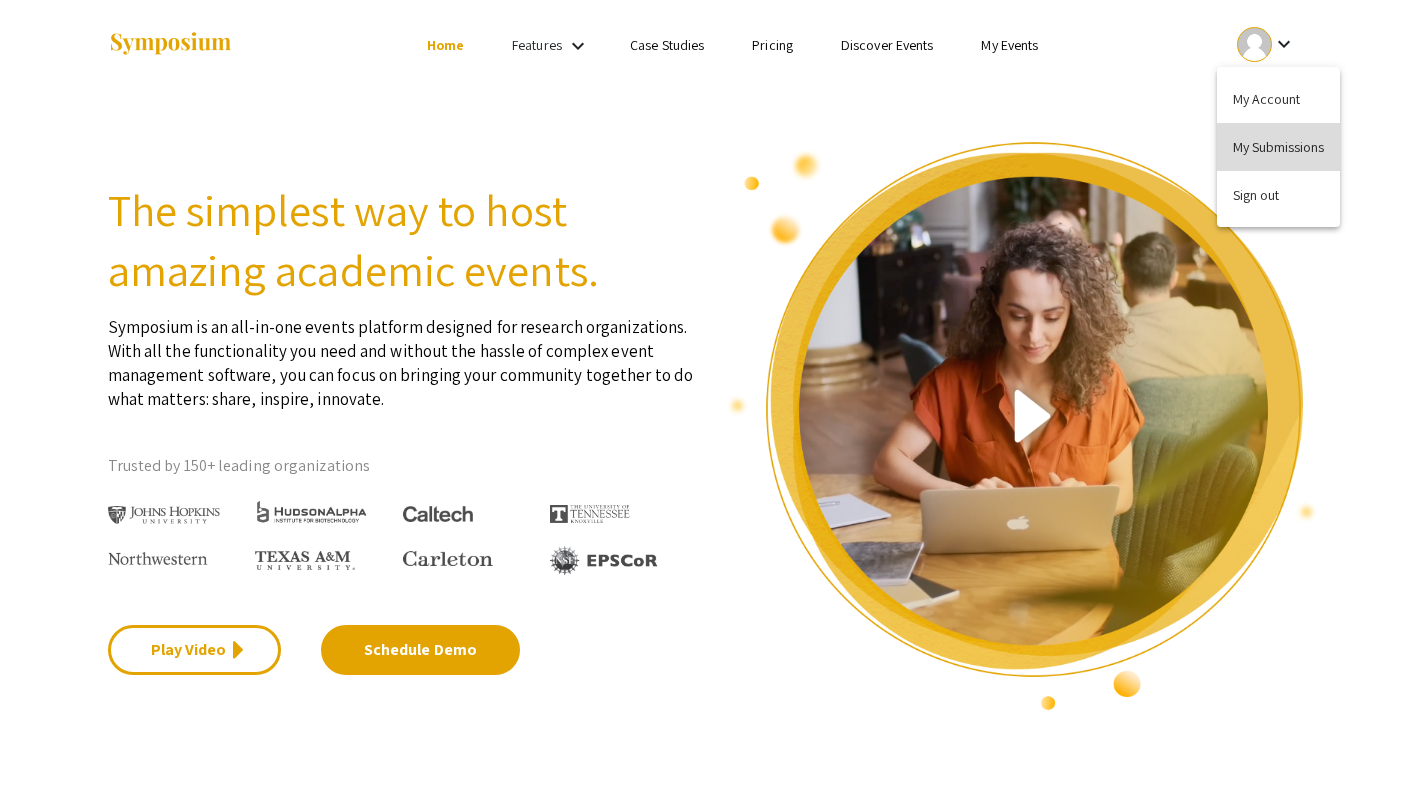 click on "My Submissions" at bounding box center [1278, 147] 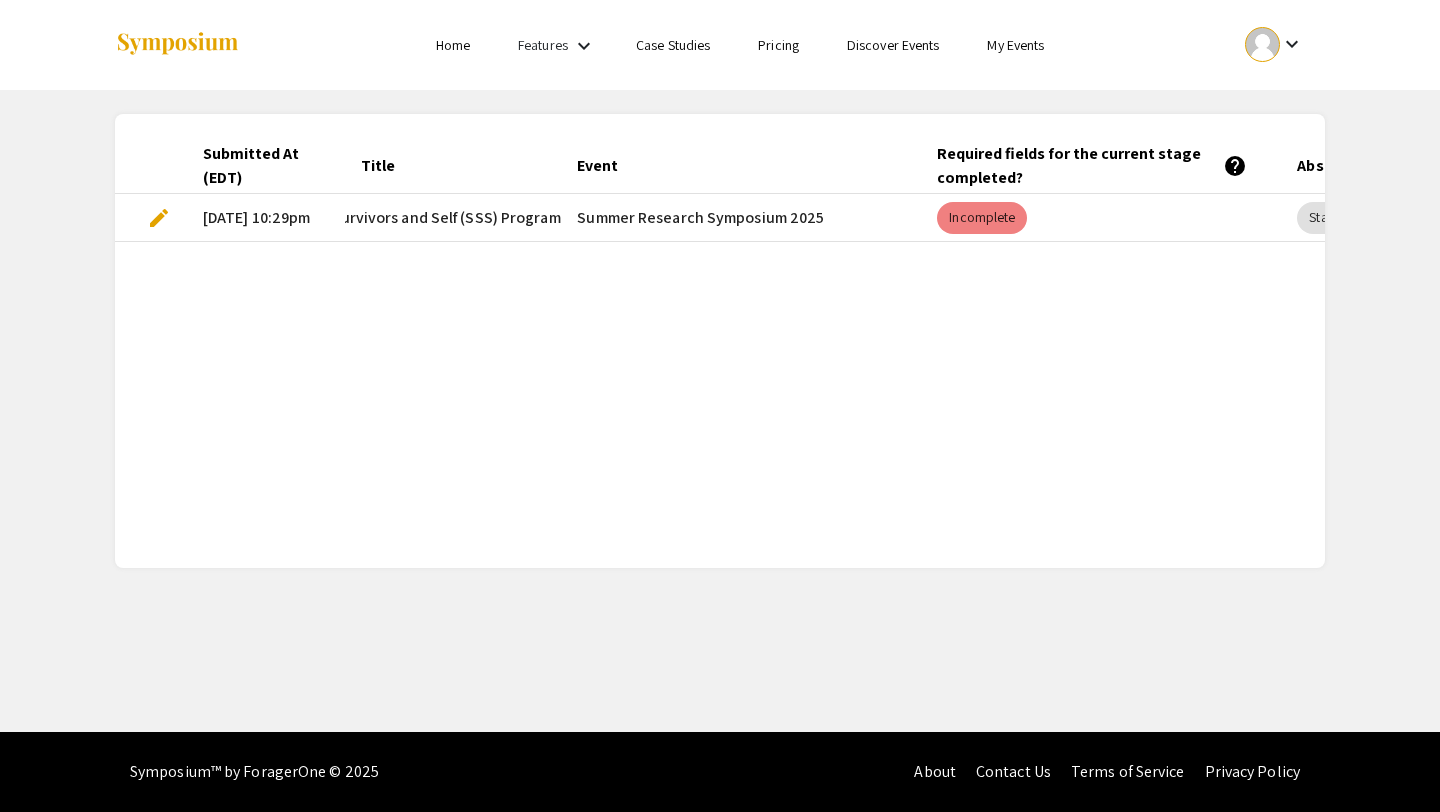 scroll, scrollTop: 0, scrollLeft: 123, axis: horizontal 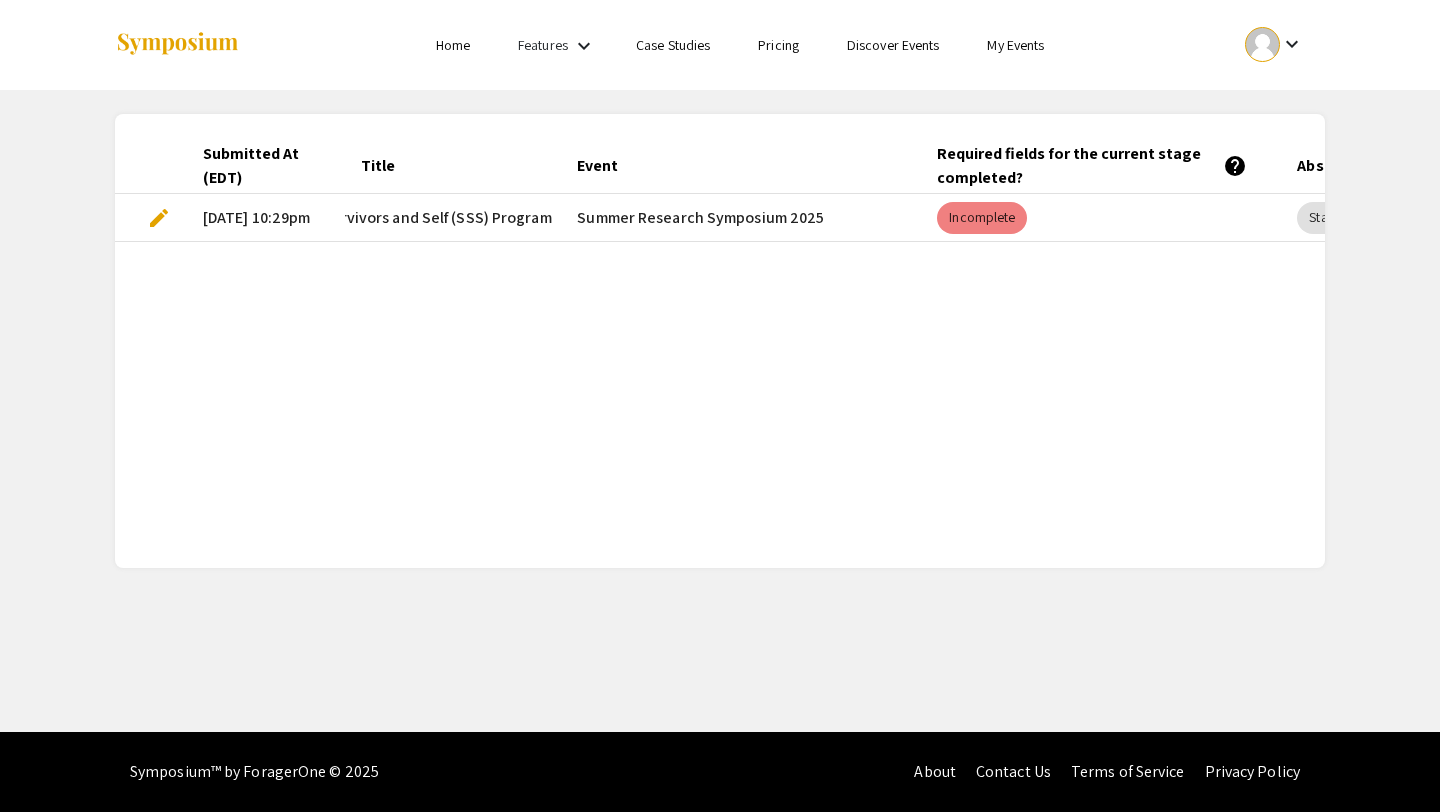 click on "edit" at bounding box center [151, 218] 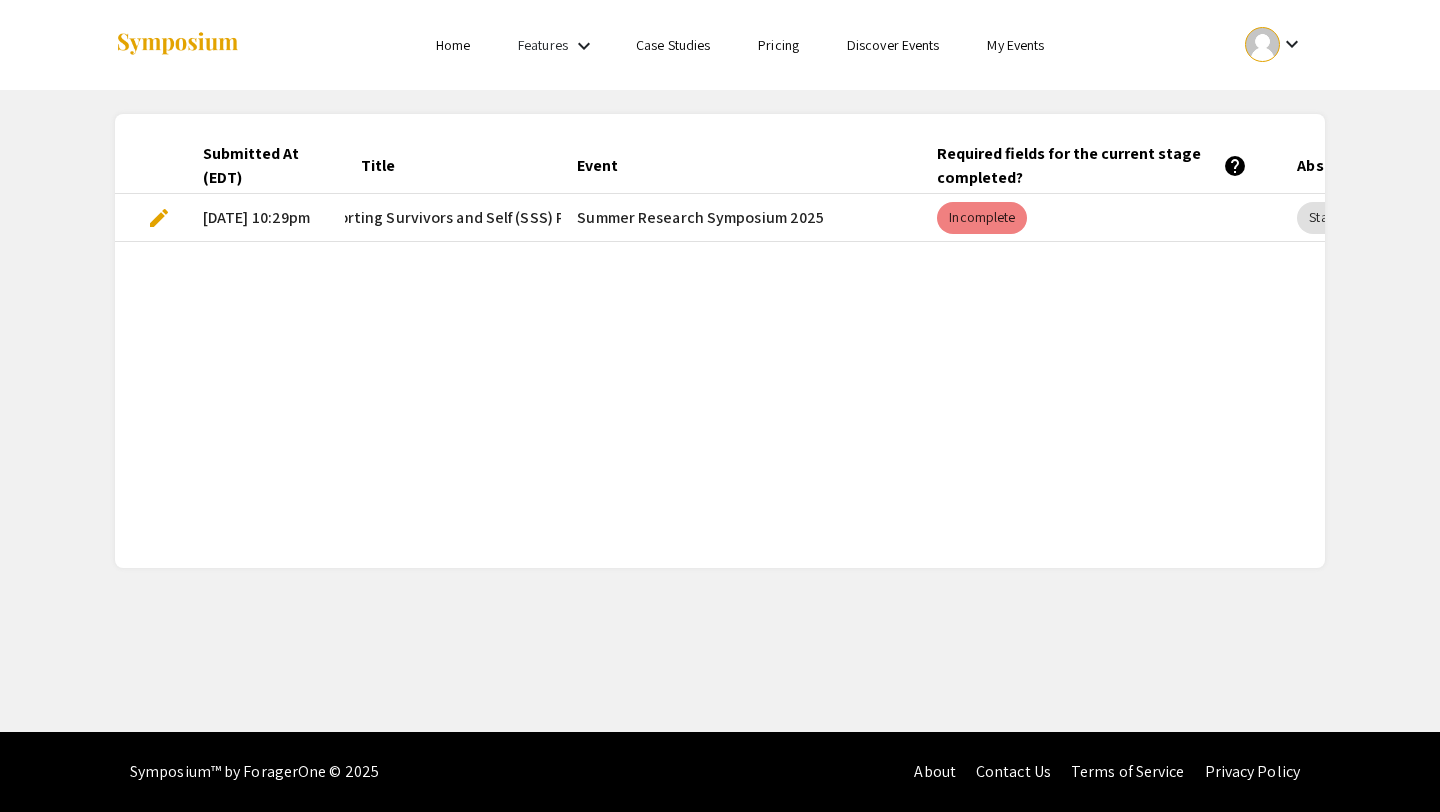 scroll, scrollTop: 0, scrollLeft: 0, axis: both 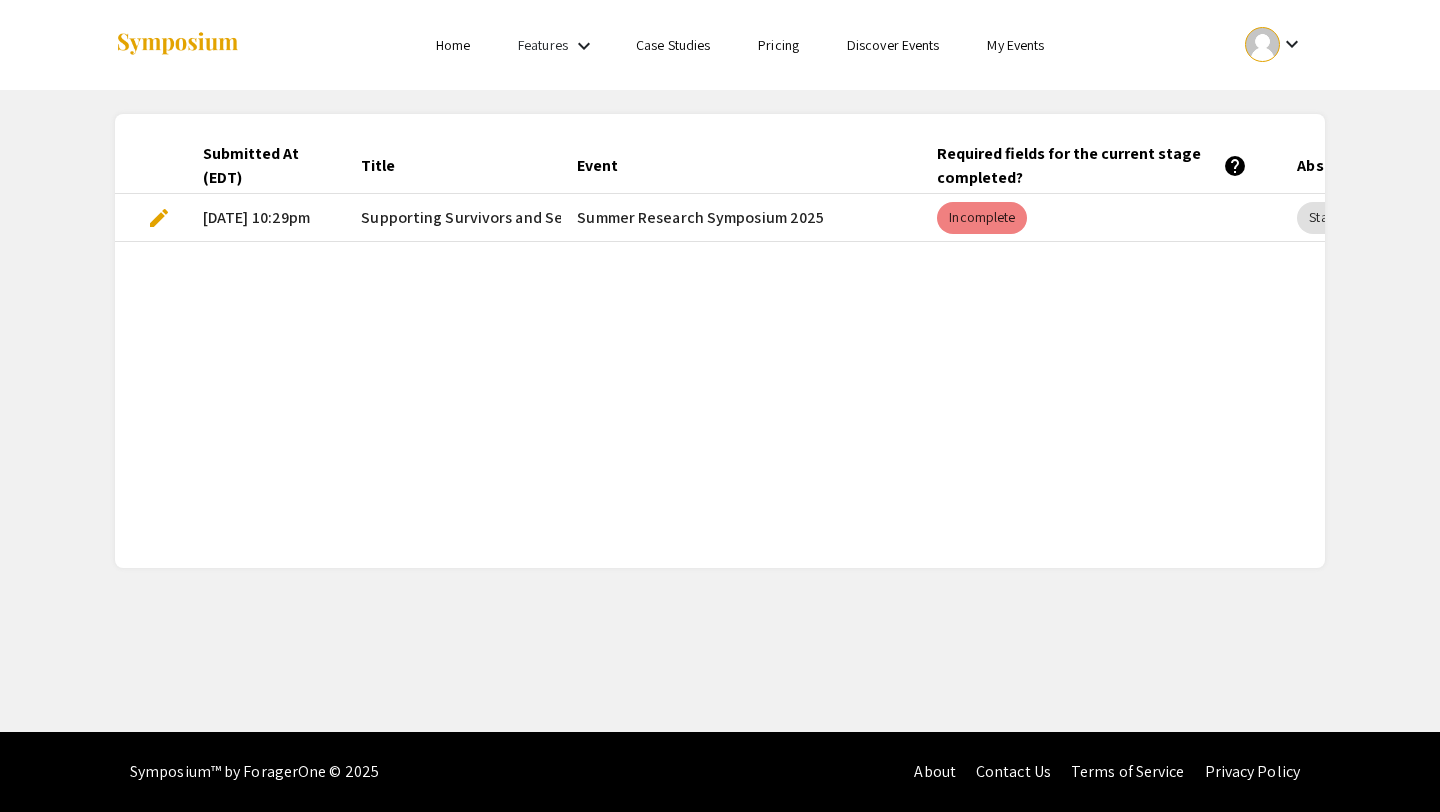 click on "edit" at bounding box center [159, 218] 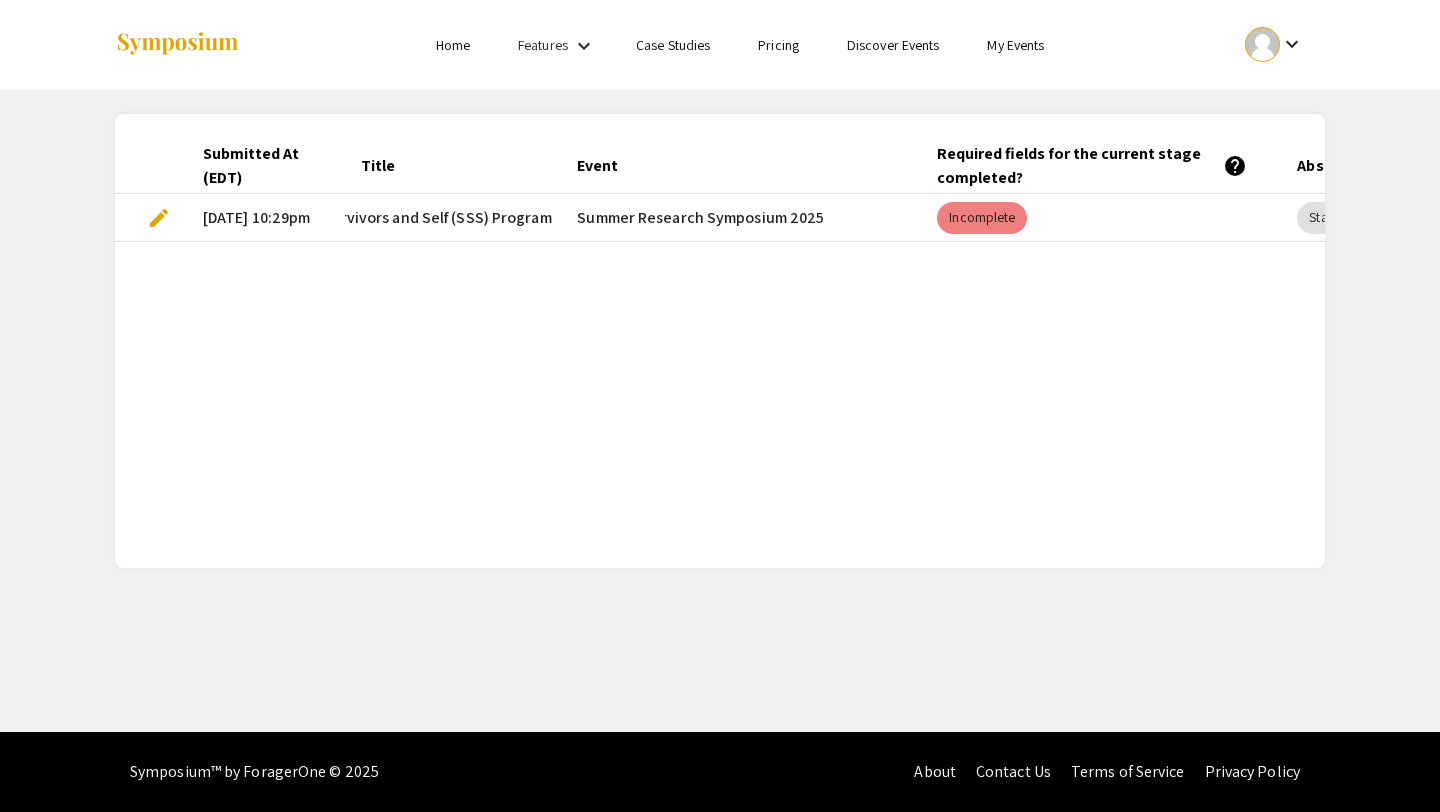 click on "Incomplete" at bounding box center [1101, 218] 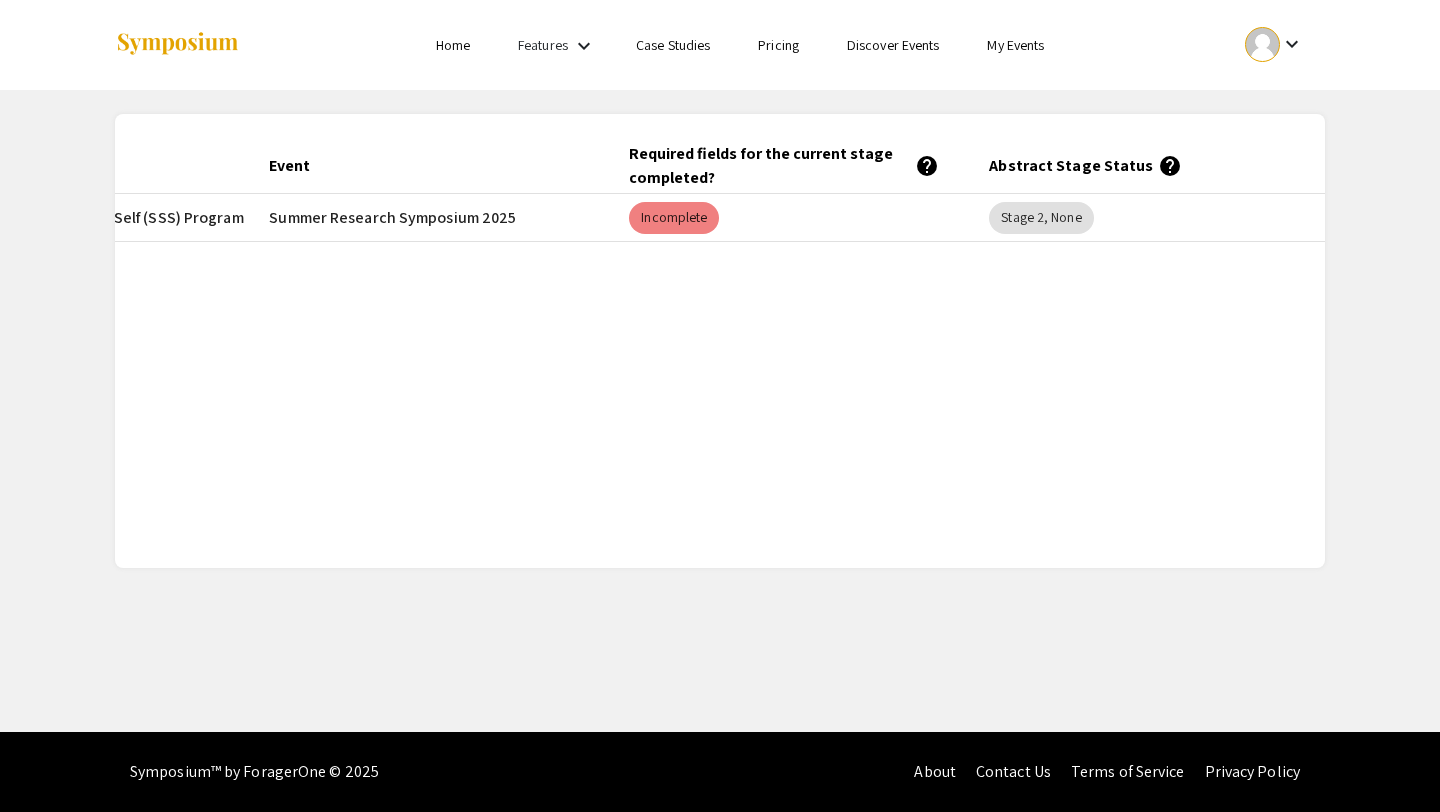 scroll, scrollTop: 0, scrollLeft: 316, axis: horizontal 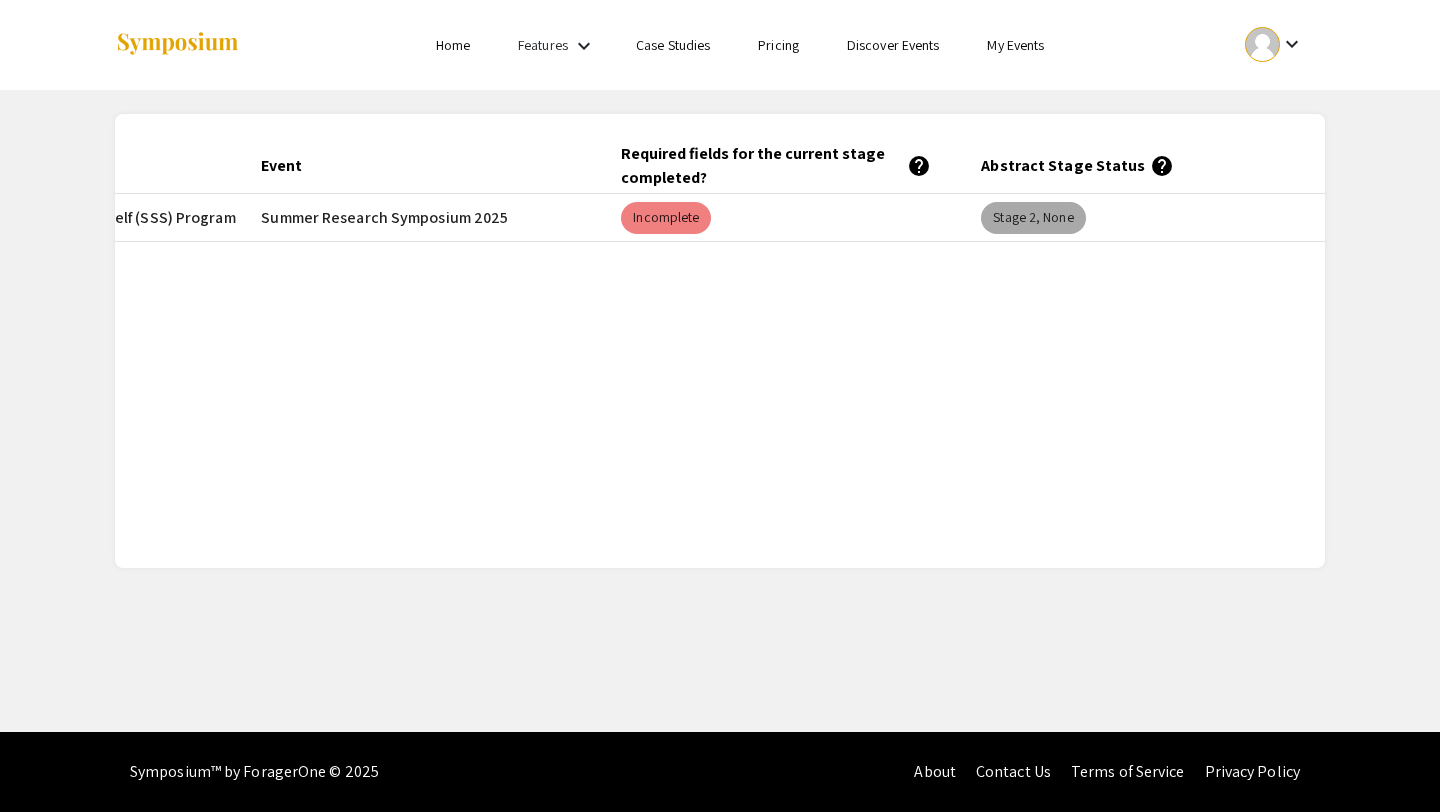 click on "Stage 2, None" at bounding box center [1033, 218] 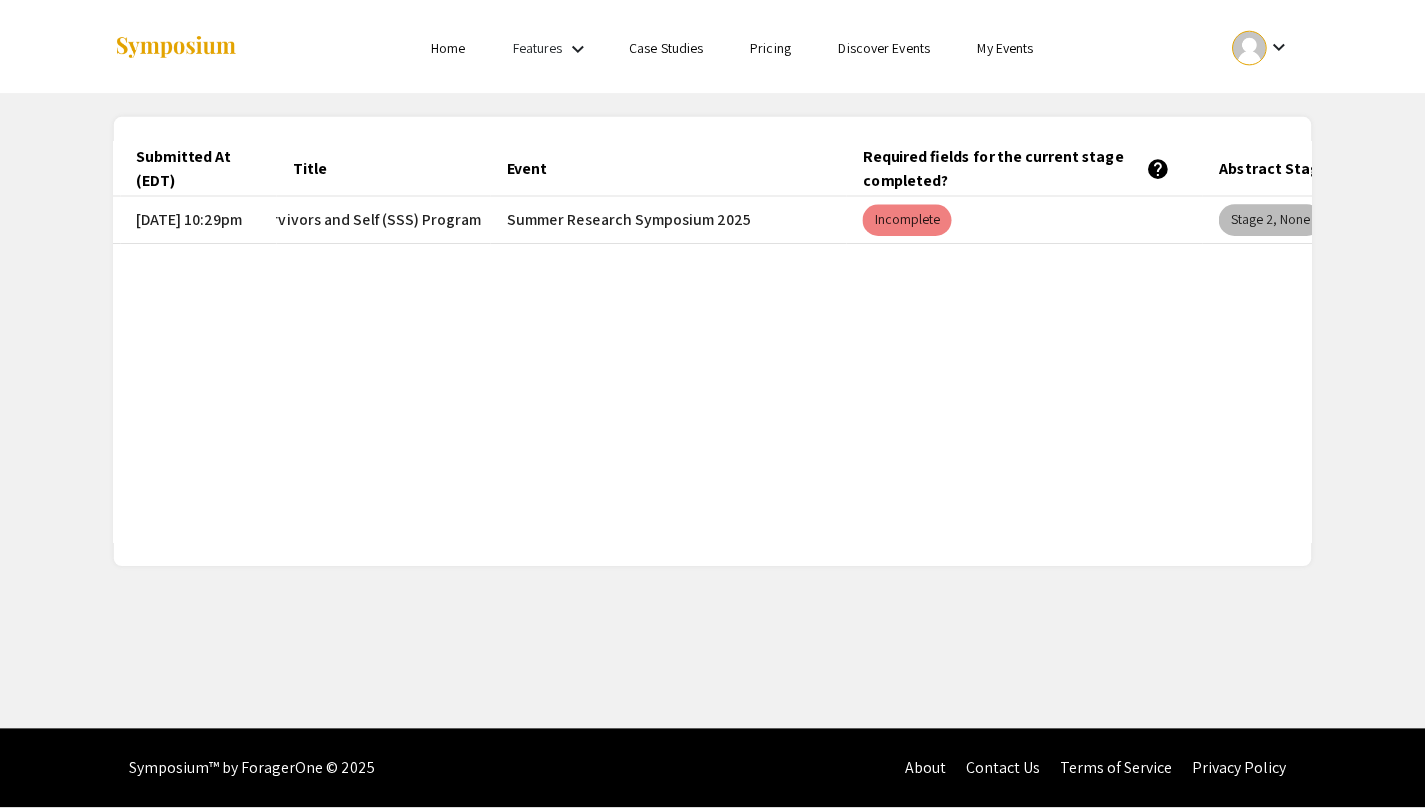 scroll, scrollTop: 0, scrollLeft: 0, axis: both 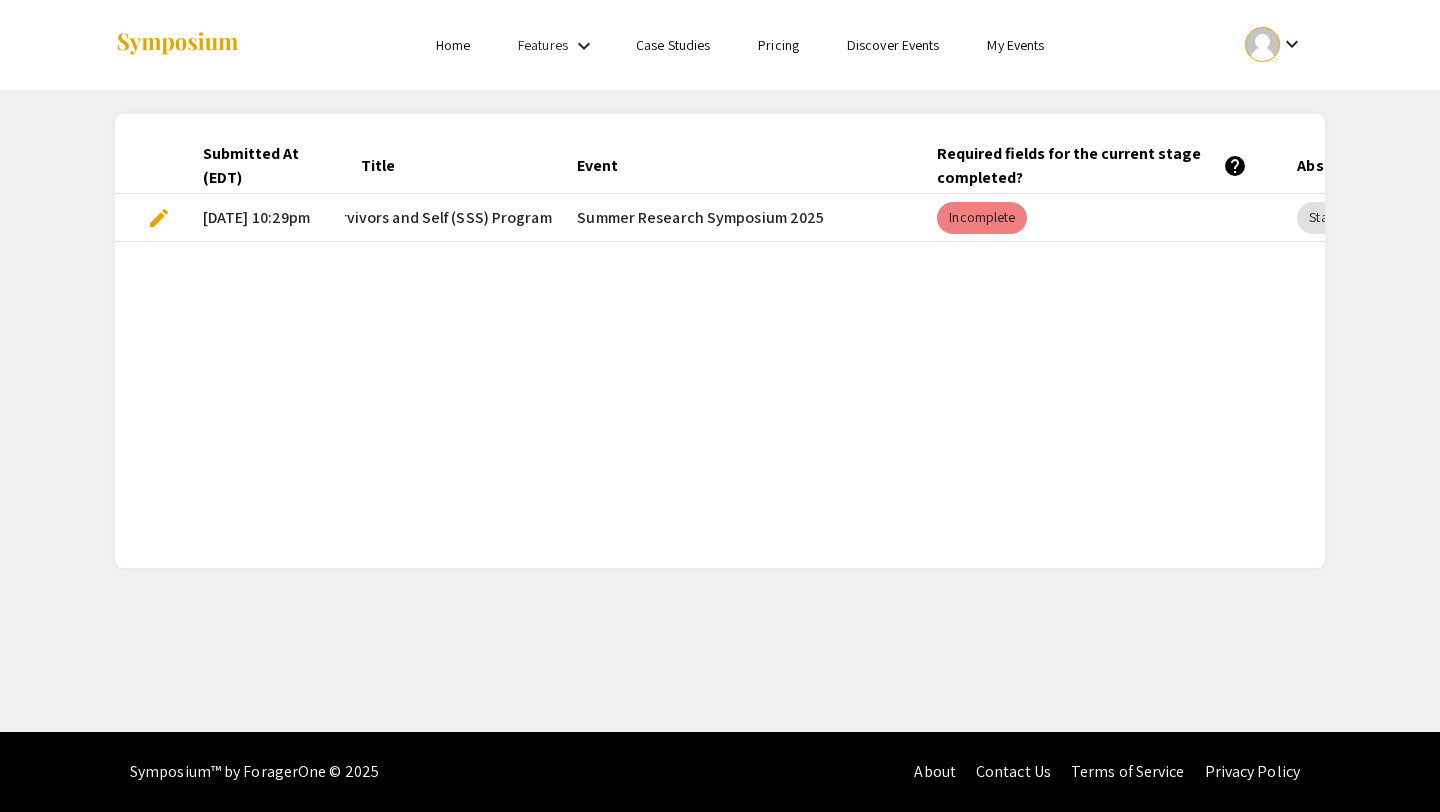 click on "edit" at bounding box center (159, 218) 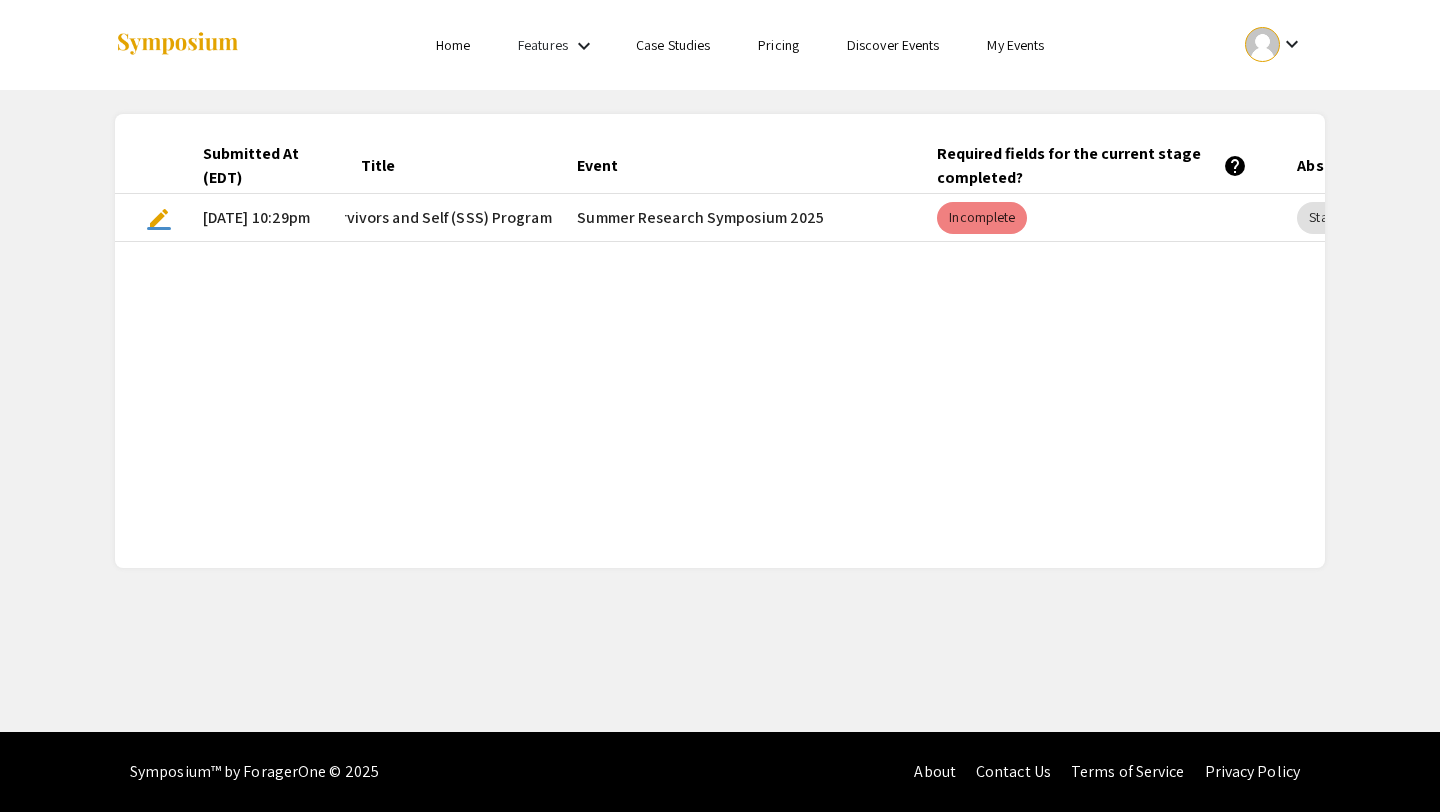 click on "edit" at bounding box center (159, 218) 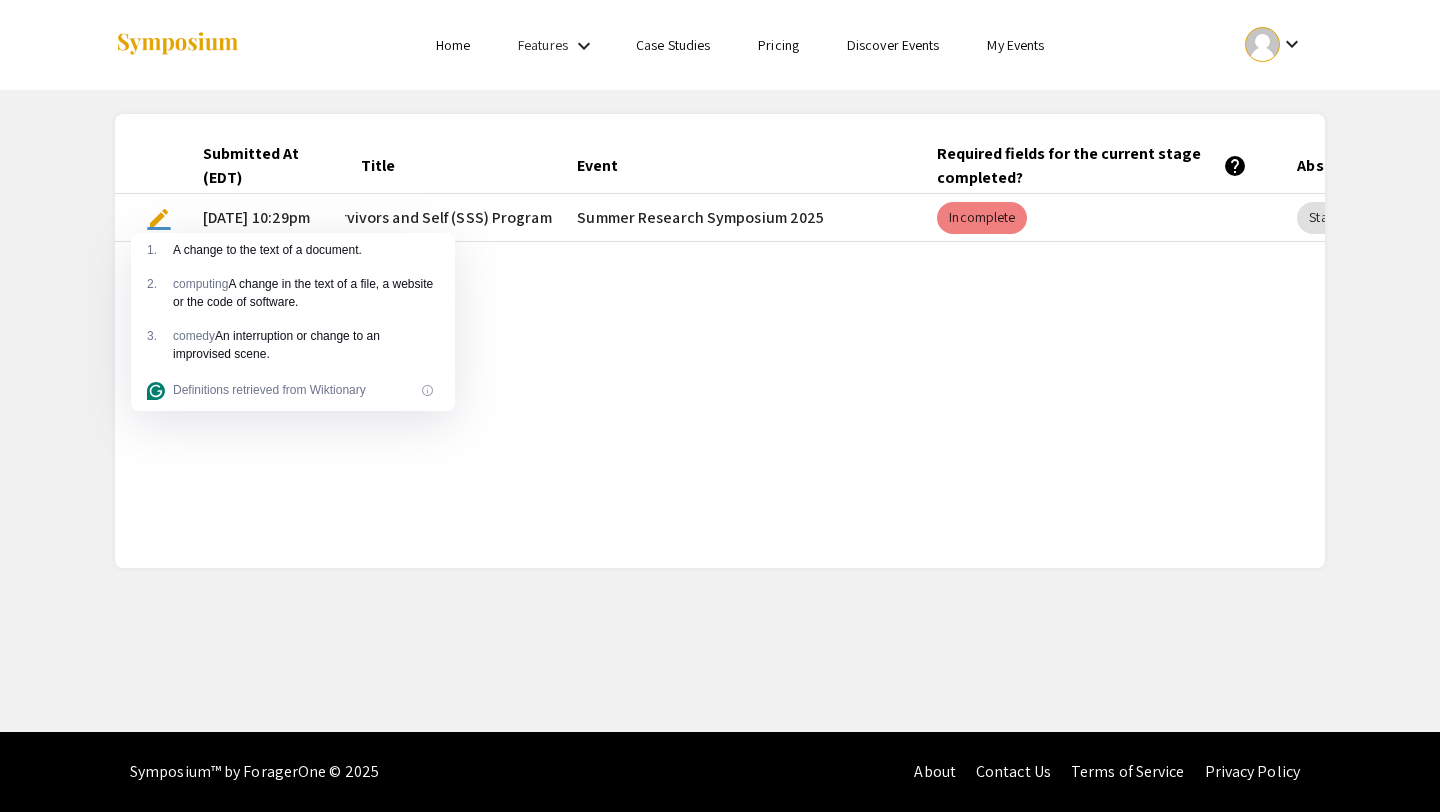 click on "[DATE] 10:29pm" at bounding box center [266, 218] 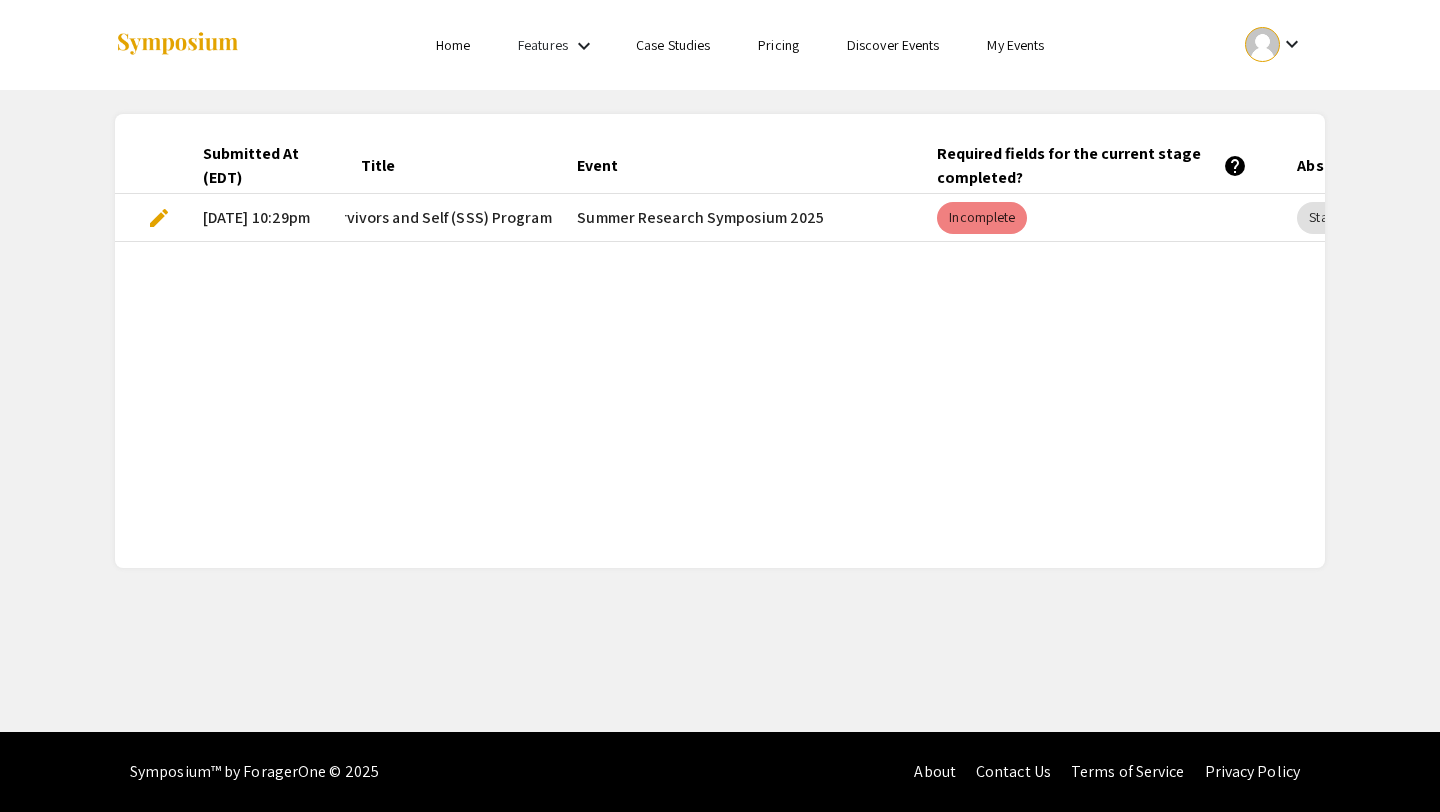 click on "edit" at bounding box center (151, 218) 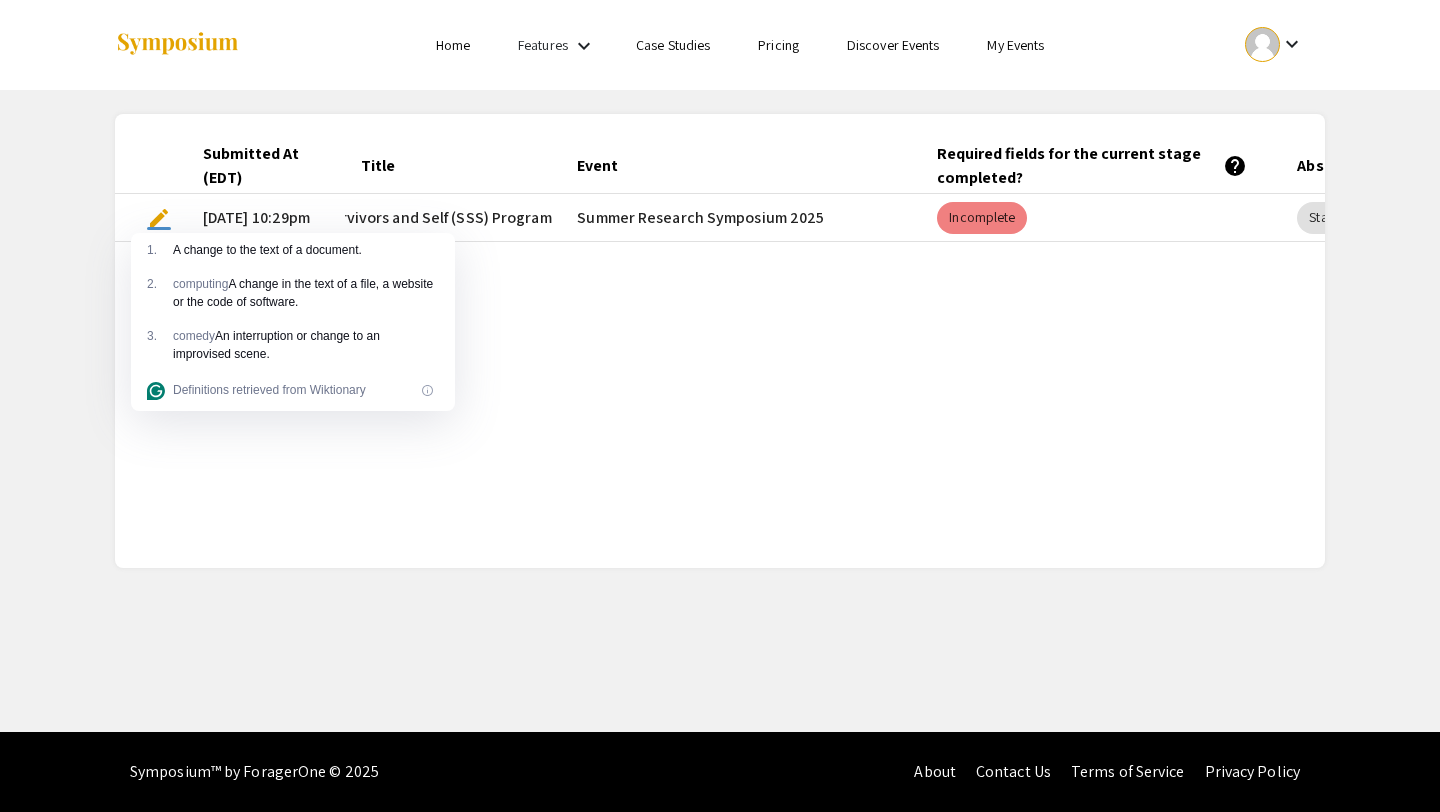 click at bounding box center [1262, 44] 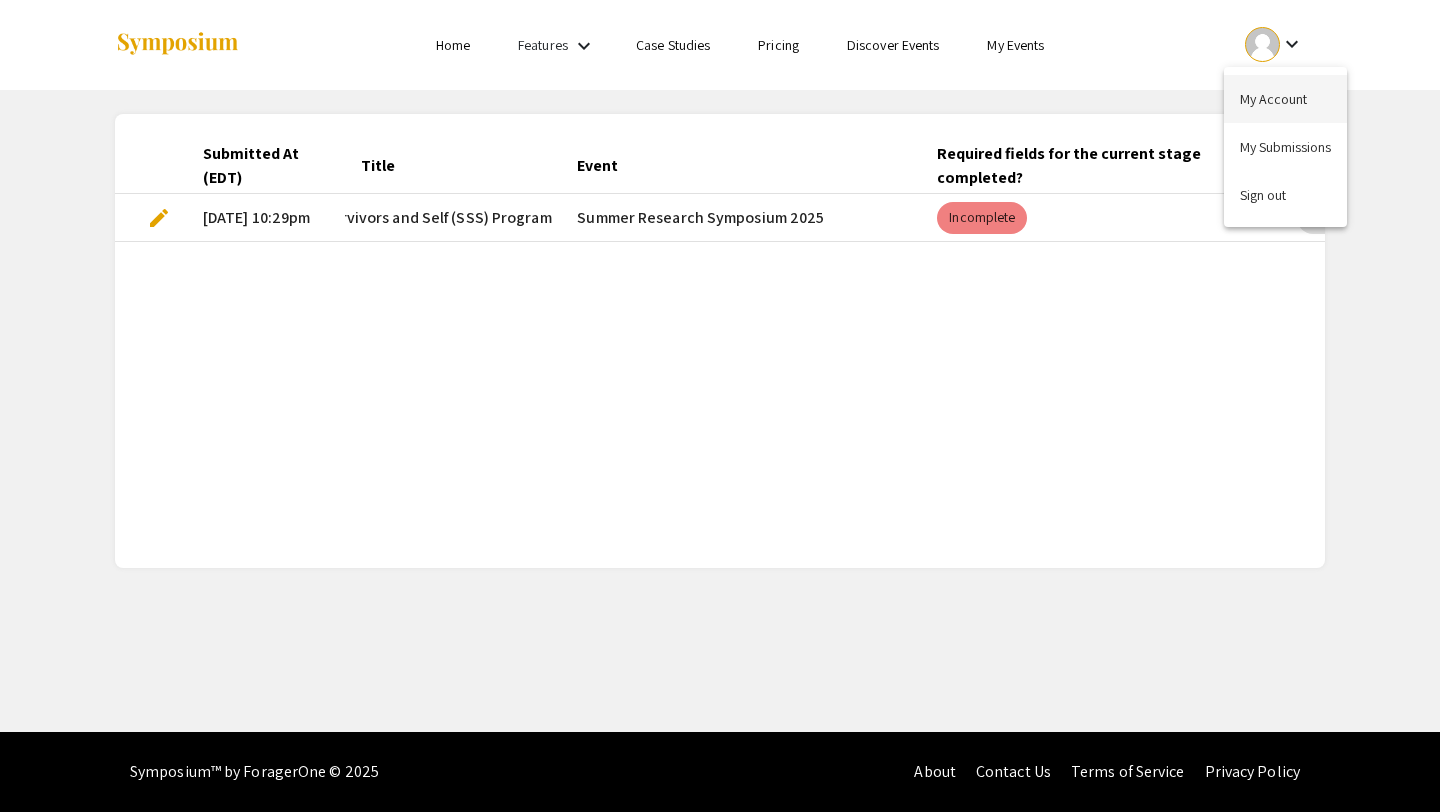 click on "My Account" at bounding box center [1285, 99] 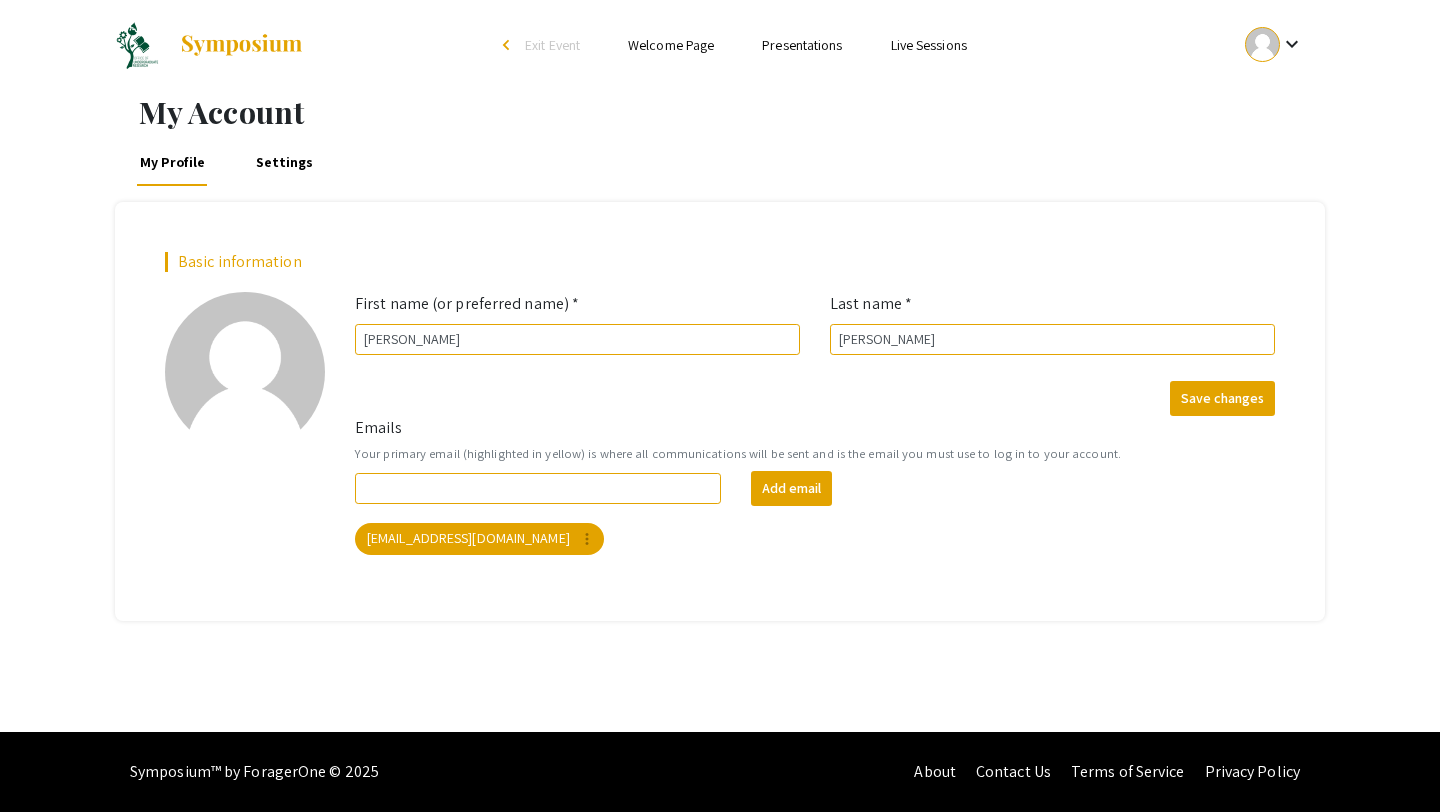 click on "keyboard_arrow_down" at bounding box center (1274, 44) 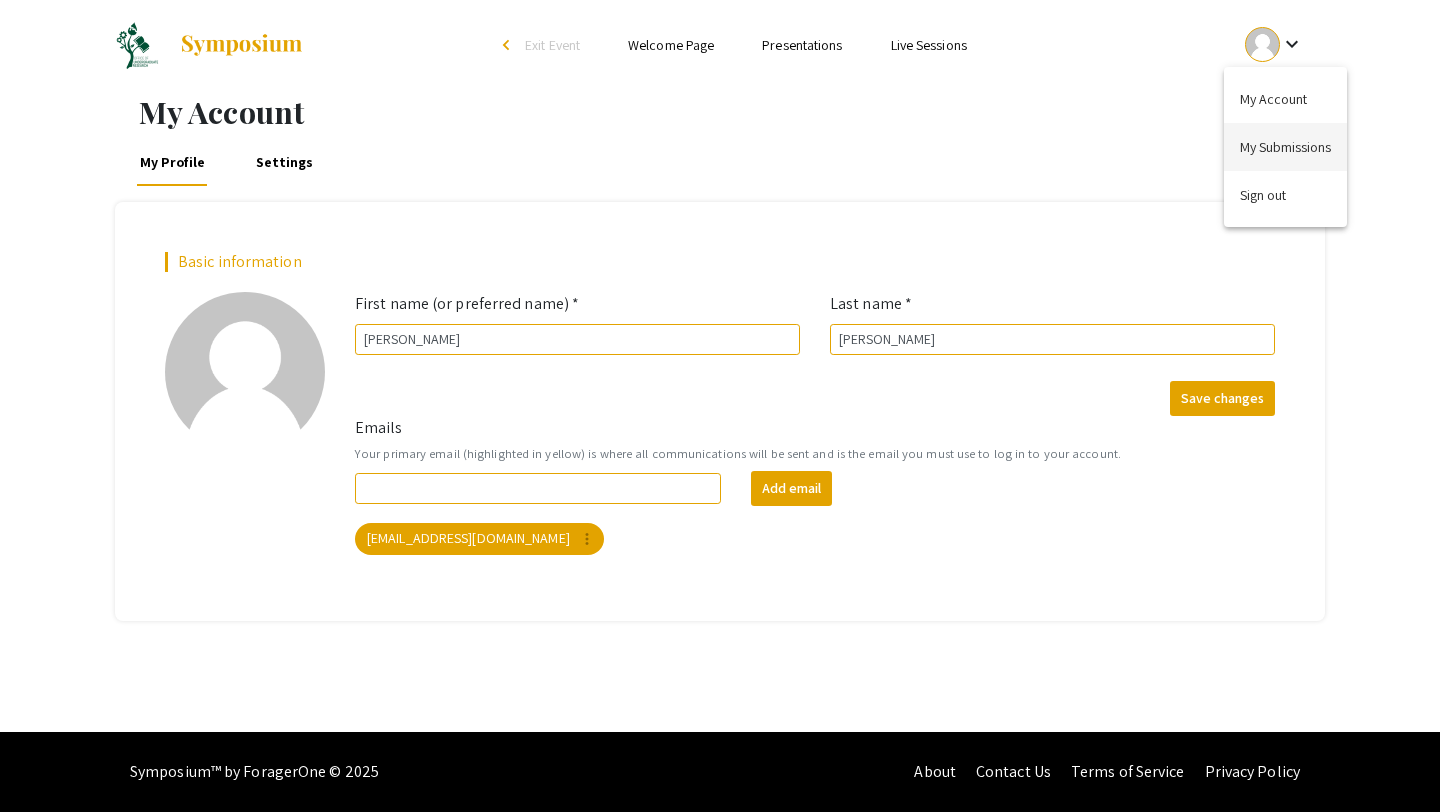 click on "My Submissions" at bounding box center (1285, 147) 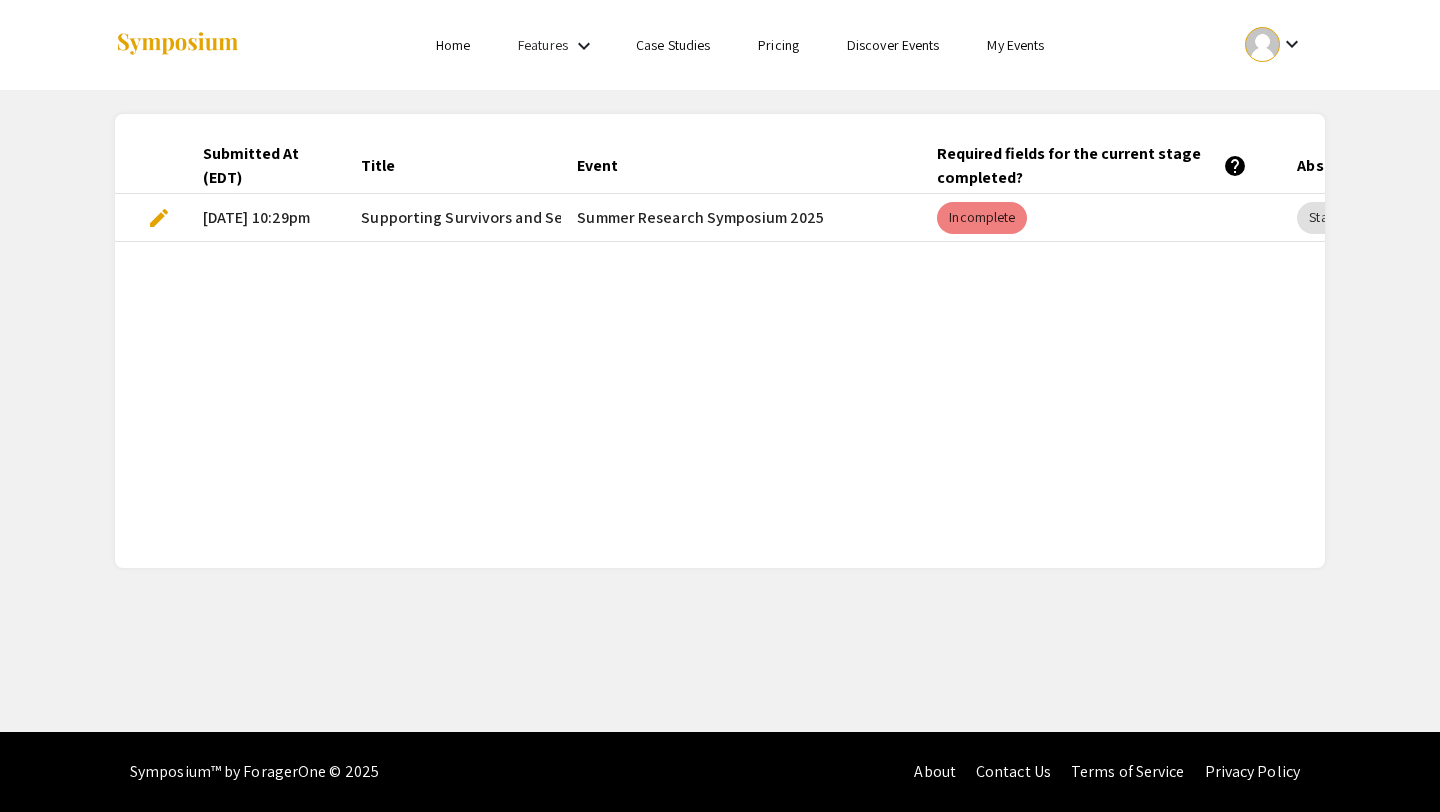 click on "[DATE] 10:29pm" at bounding box center (266, 218) 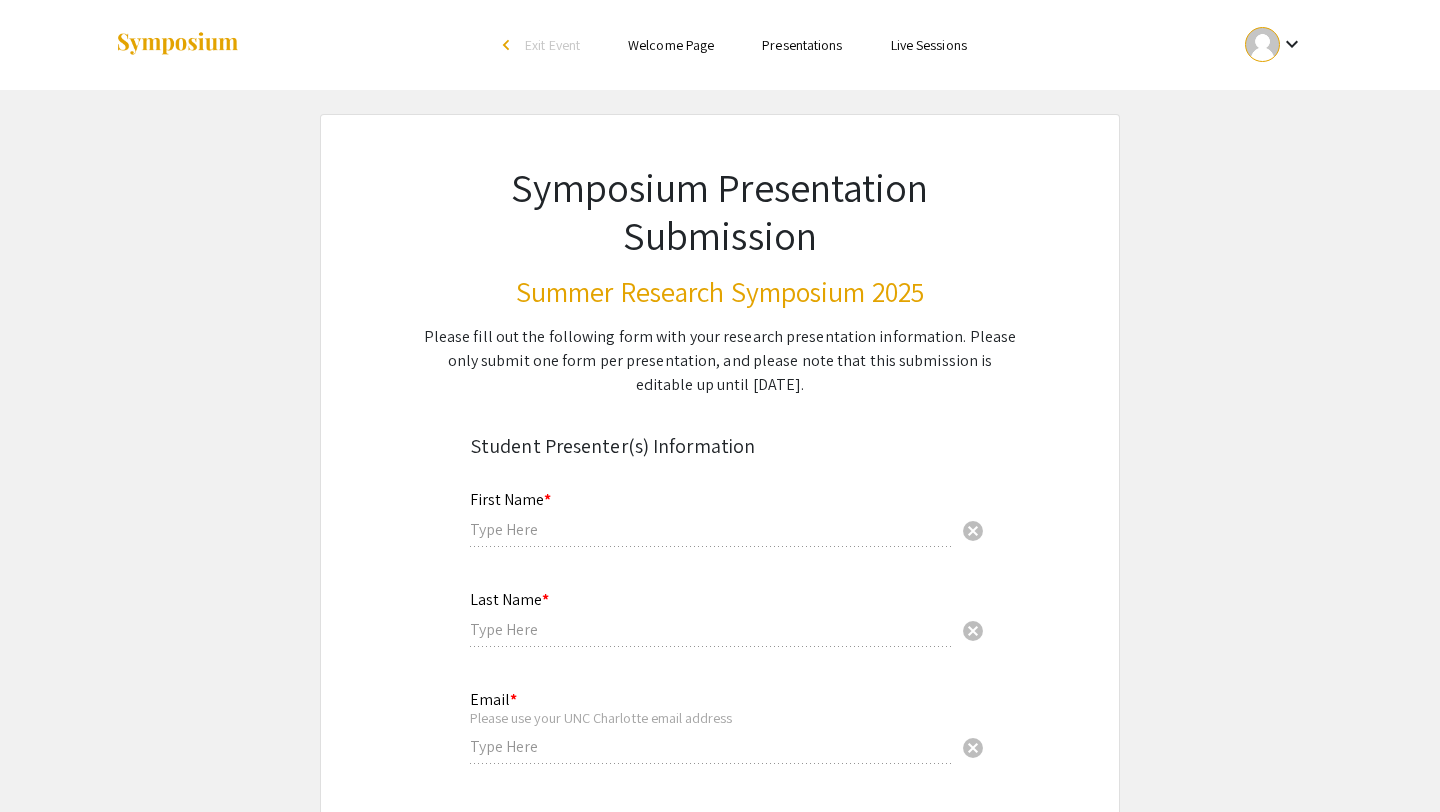 type on "[PERSON_NAME]" 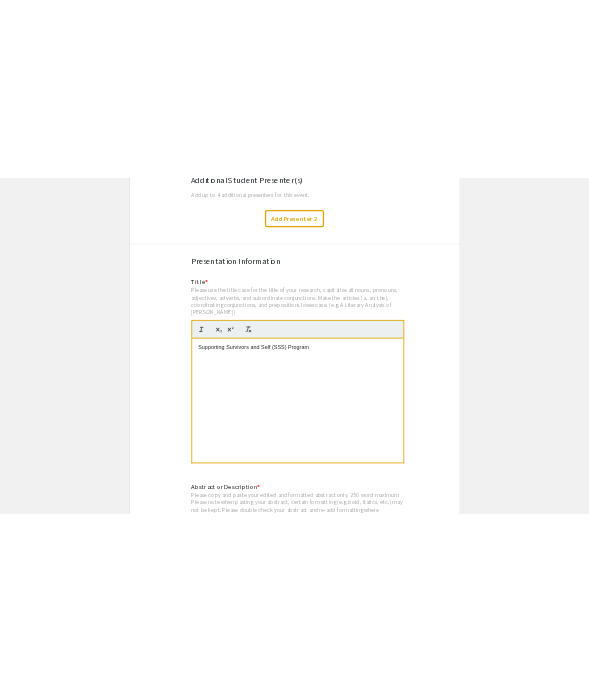 scroll, scrollTop: 1111, scrollLeft: 0, axis: vertical 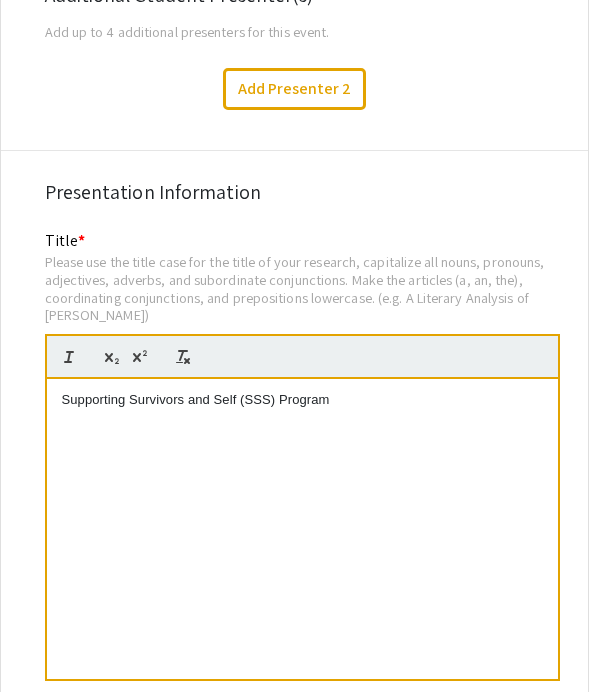 click on "Supporting Survivors and Self (SSS) Program" at bounding box center [302, 529] 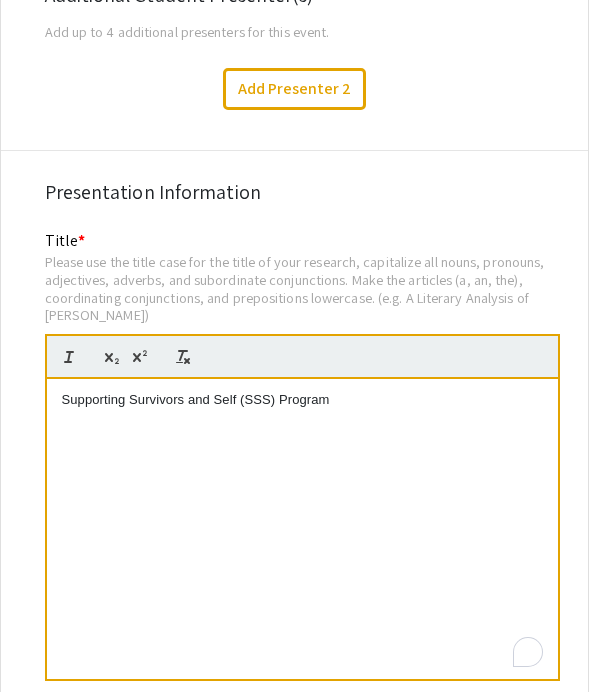 drag, startPoint x: 404, startPoint y: 432, endPoint x: 24, endPoint y: 395, distance: 381.79706 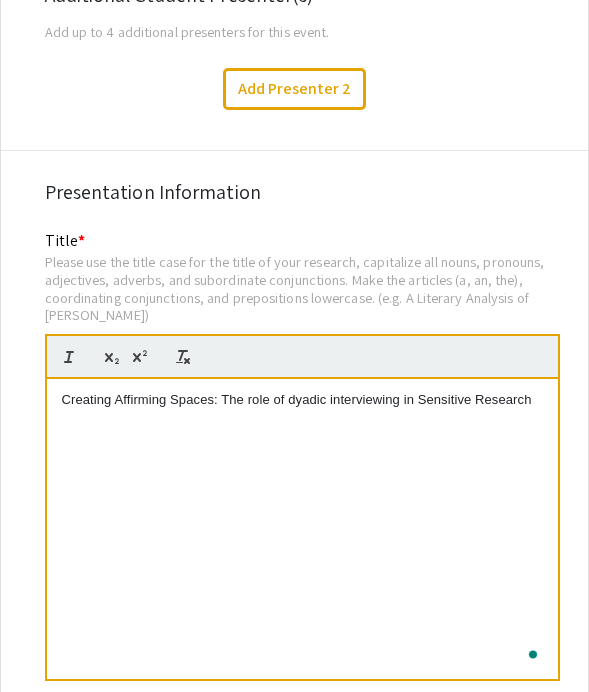 click on "Please use the title case for the title of your research, capitalize all nouns, pronouns, adjectives, adverbs, and subordinate conjunctions. Make the articles (a, an, the), coordinating conjunctions, and prepositions lowercase. (e.g. A Literary Analysis of [PERSON_NAME])" 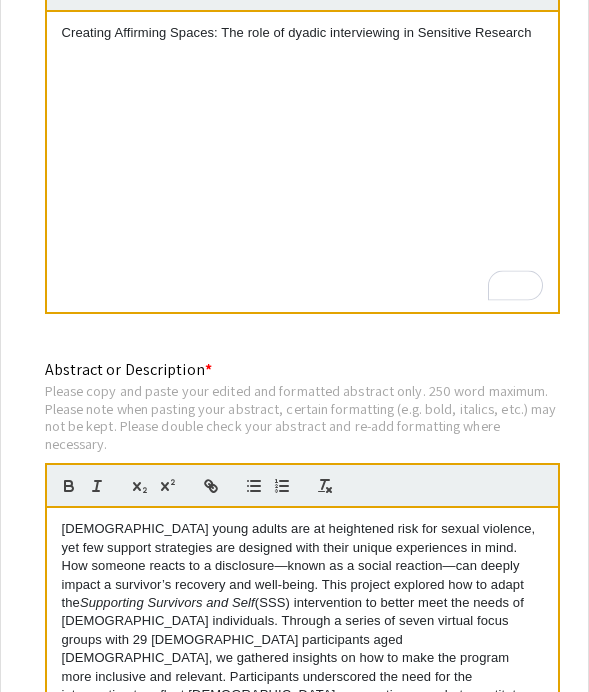scroll, scrollTop: 1672, scrollLeft: 0, axis: vertical 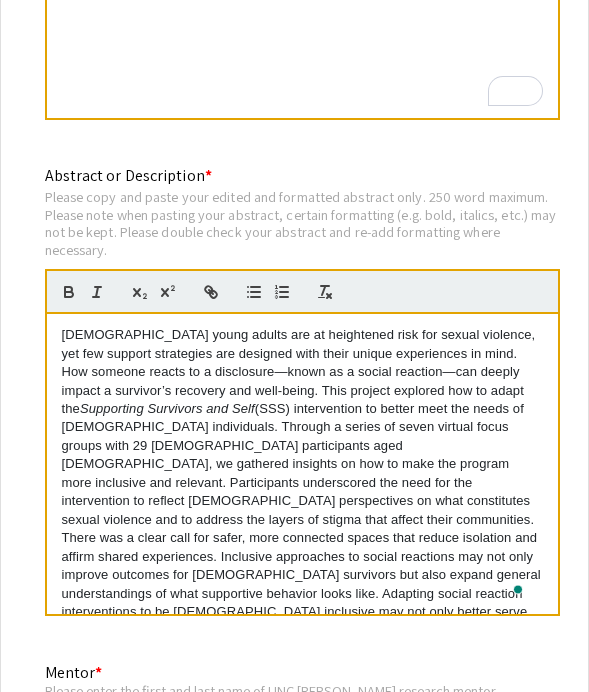 drag, startPoint x: 308, startPoint y: 602, endPoint x: 0, endPoint y: 294, distance: 435.5778 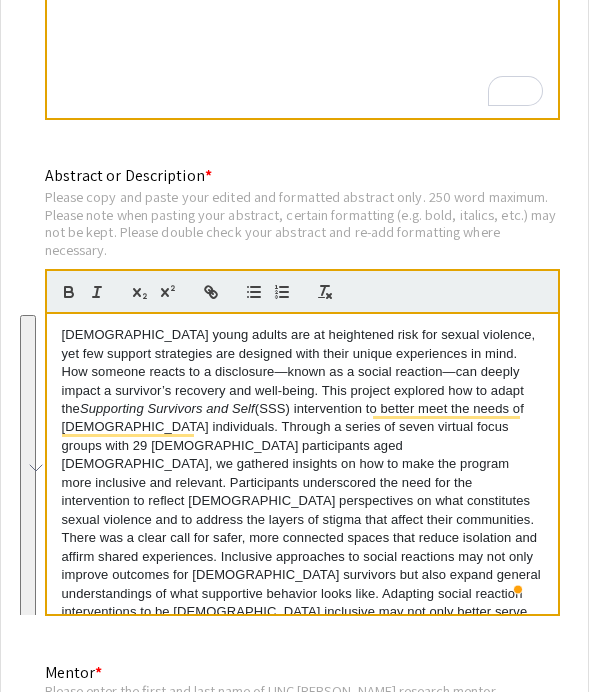 type 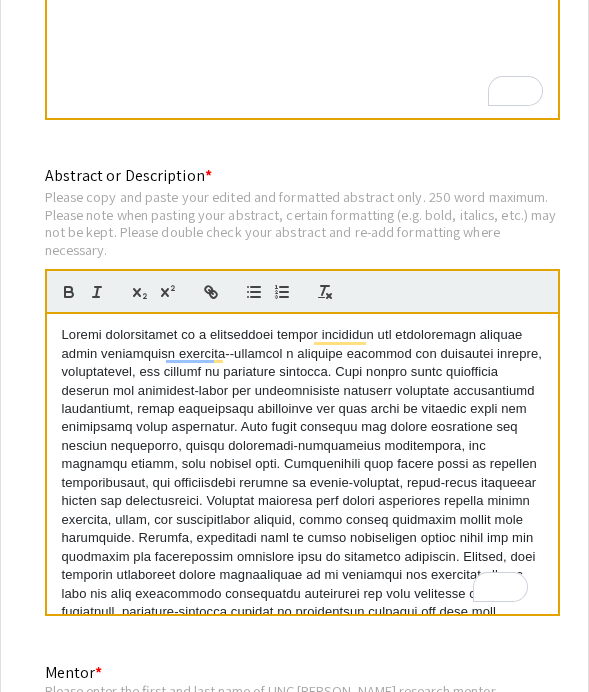 scroll, scrollTop: 0, scrollLeft: 0, axis: both 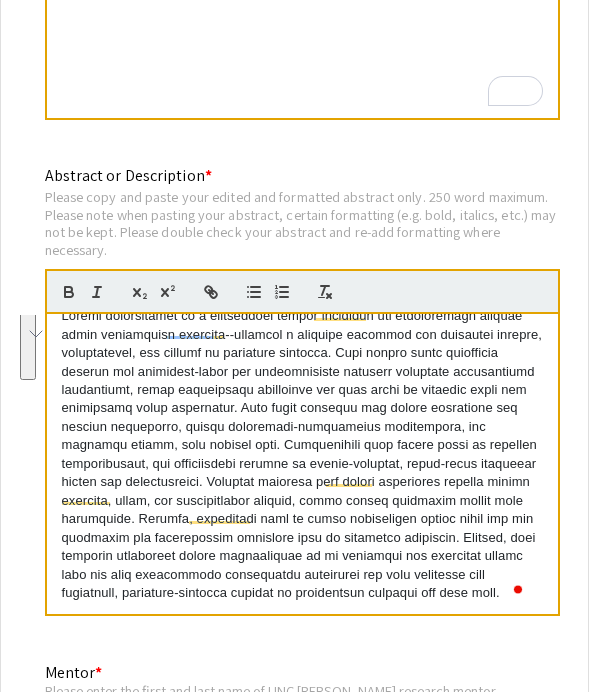 drag, startPoint x: 245, startPoint y: 405, endPoint x: 272, endPoint y: 476, distance: 75.96052 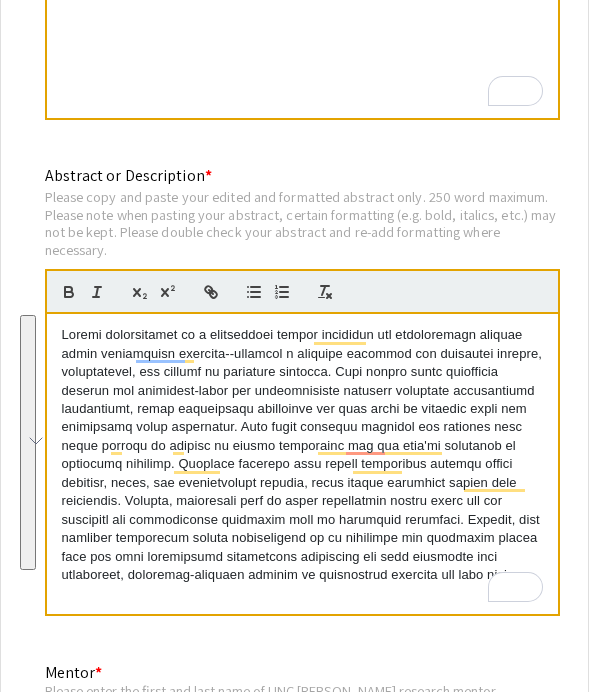 drag, startPoint x: 449, startPoint y: 580, endPoint x: 87, endPoint y: 327, distance: 441.64804 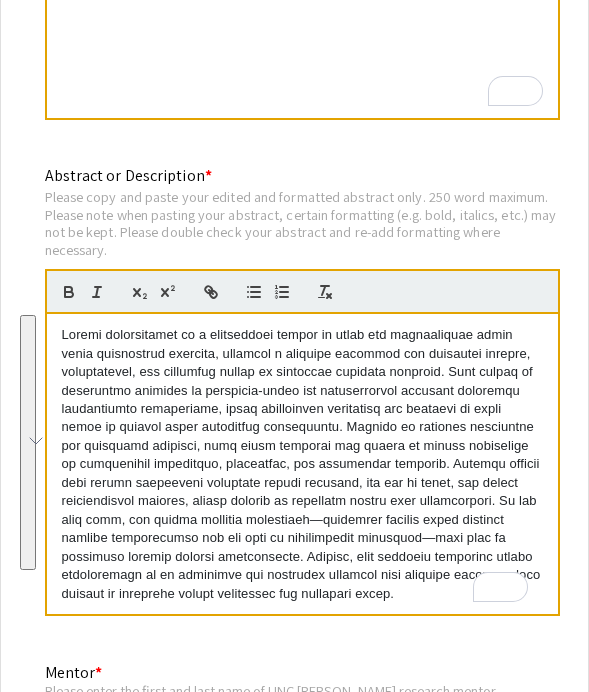 scroll, scrollTop: 0, scrollLeft: 0, axis: both 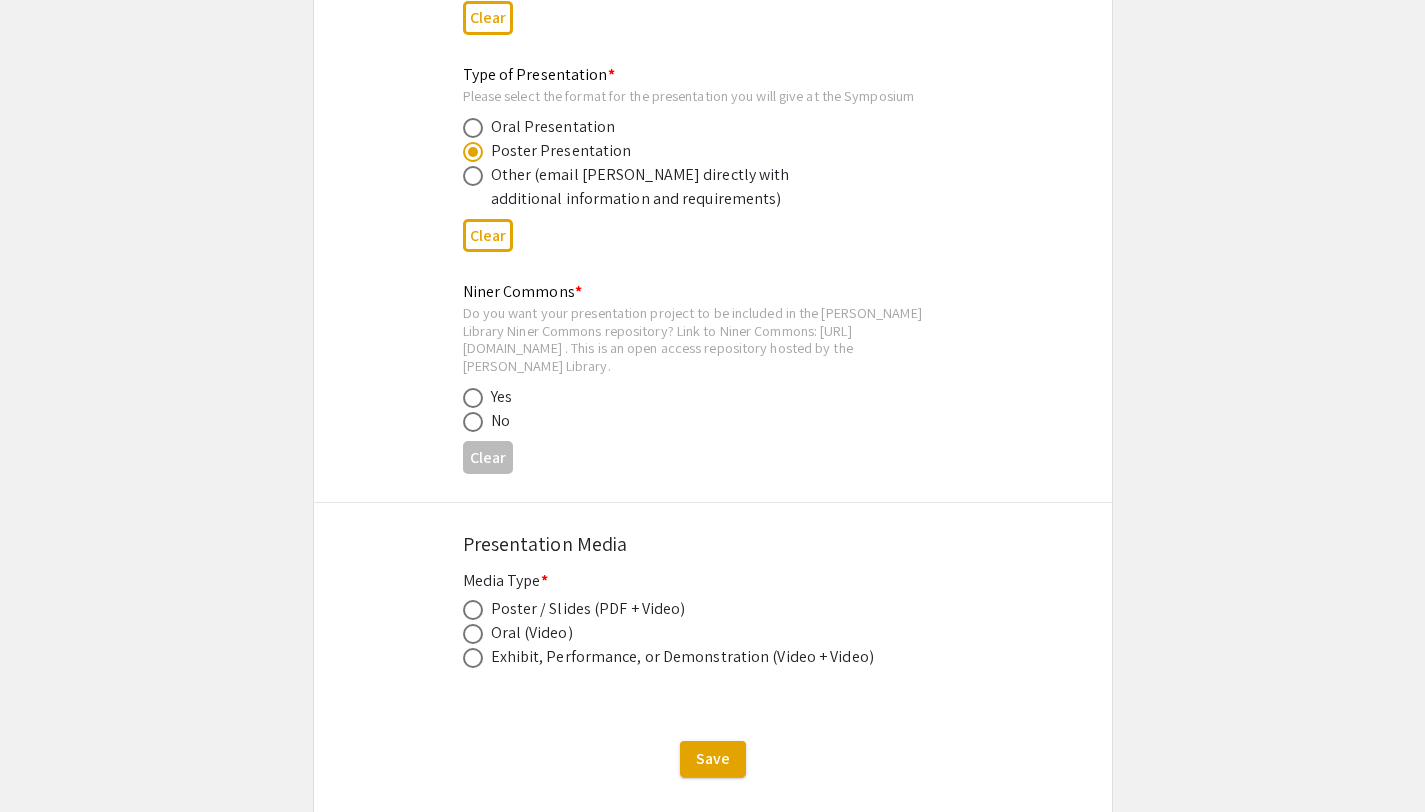 click at bounding box center (473, 658) 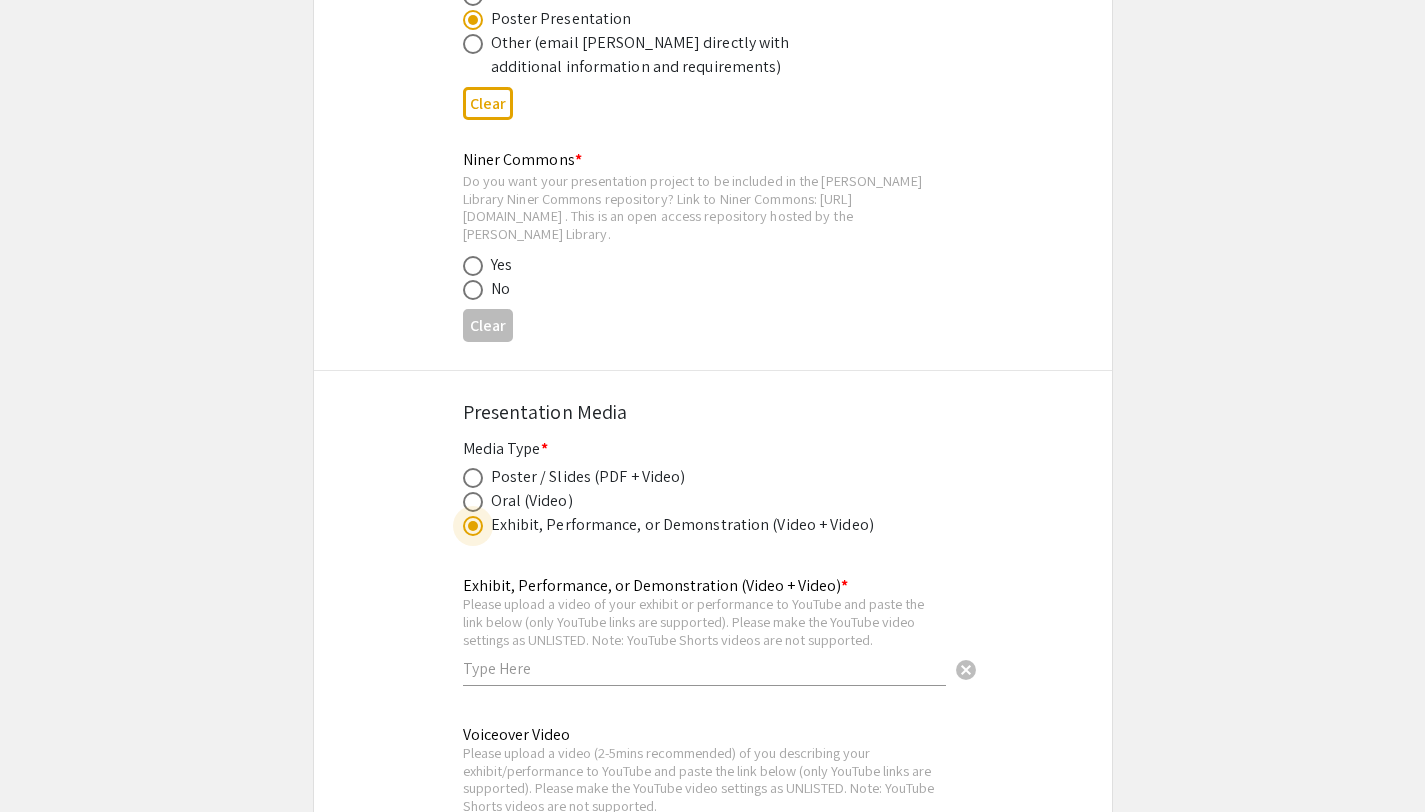 scroll, scrollTop: 3248, scrollLeft: 0, axis: vertical 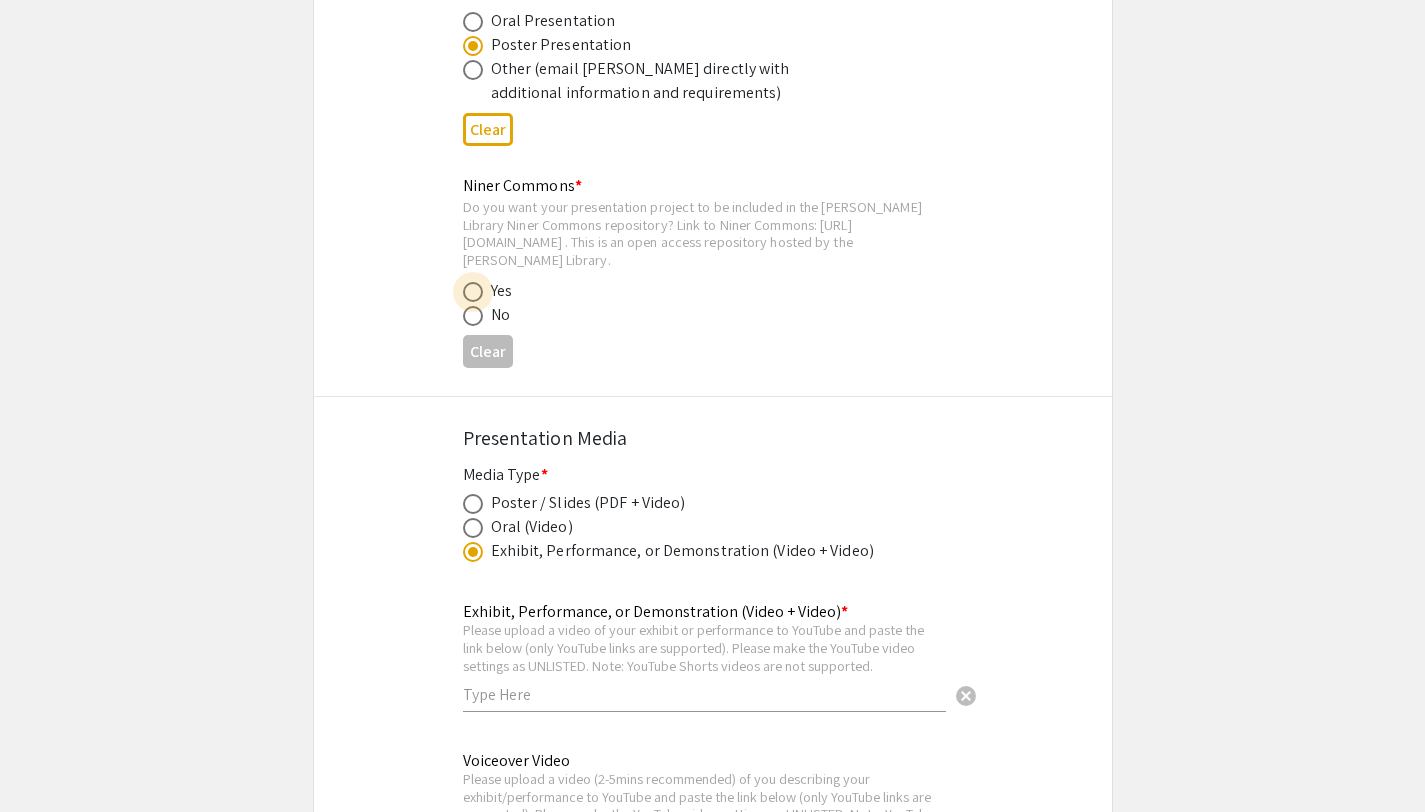 click at bounding box center (473, 292) 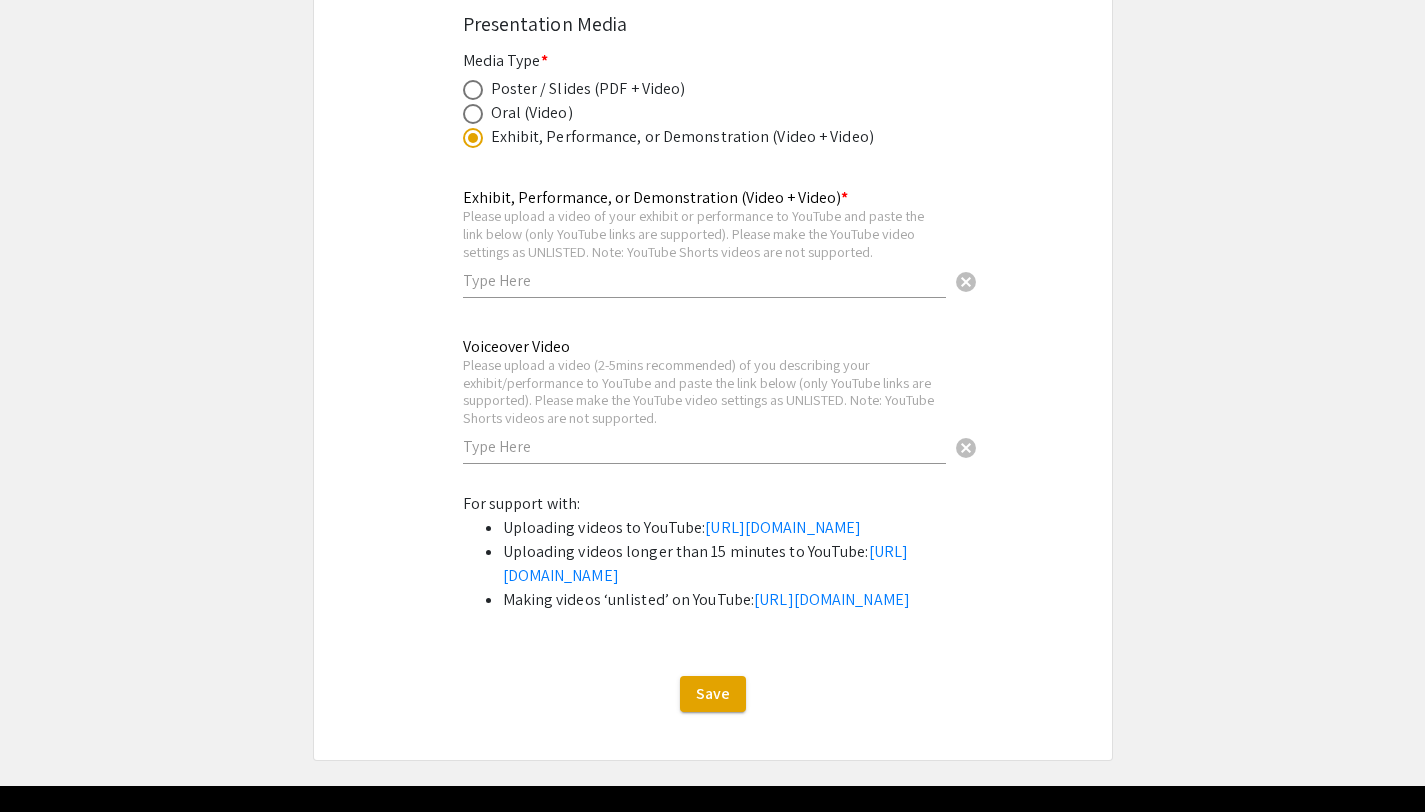 scroll, scrollTop: 3411, scrollLeft: 0, axis: vertical 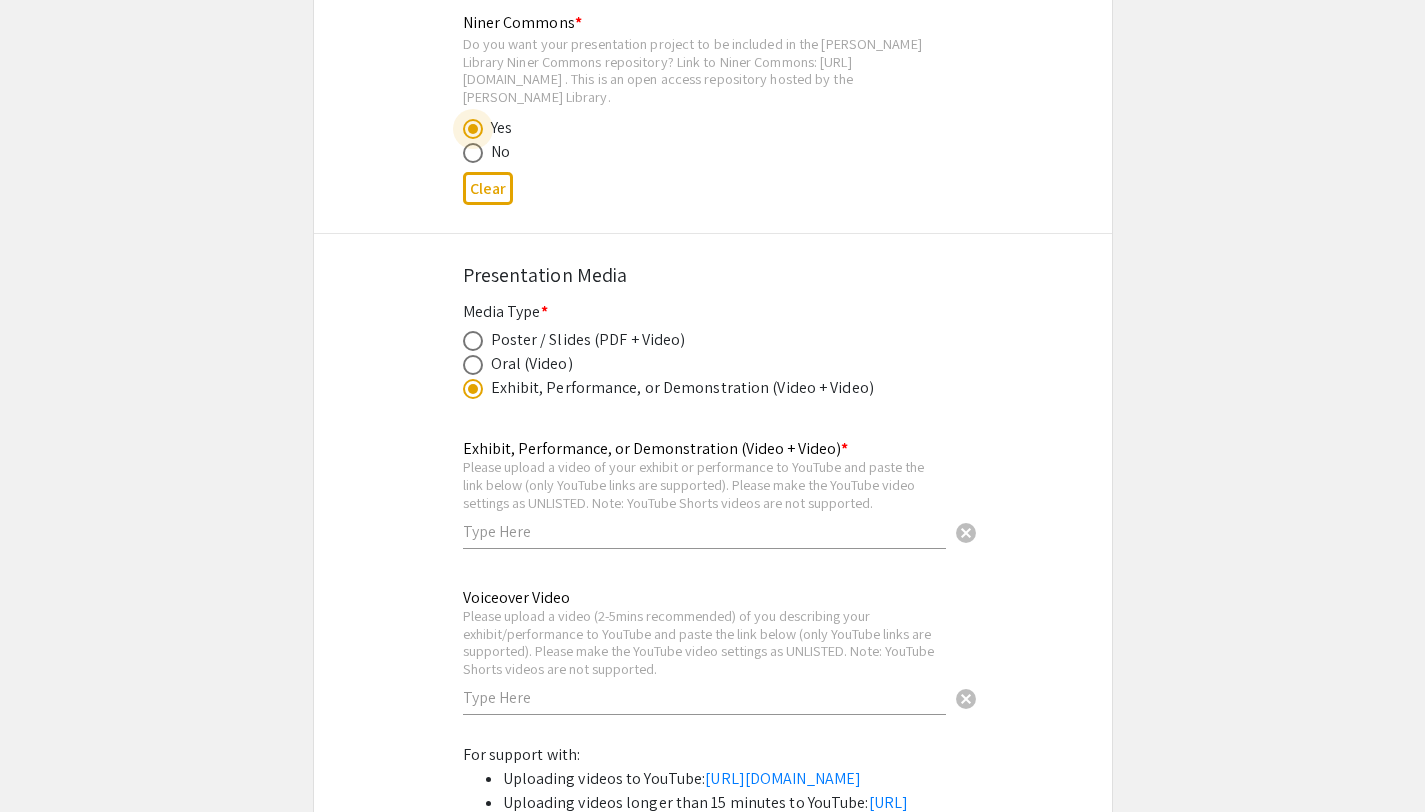 click on "Poster / Slides (PDF + Video)" 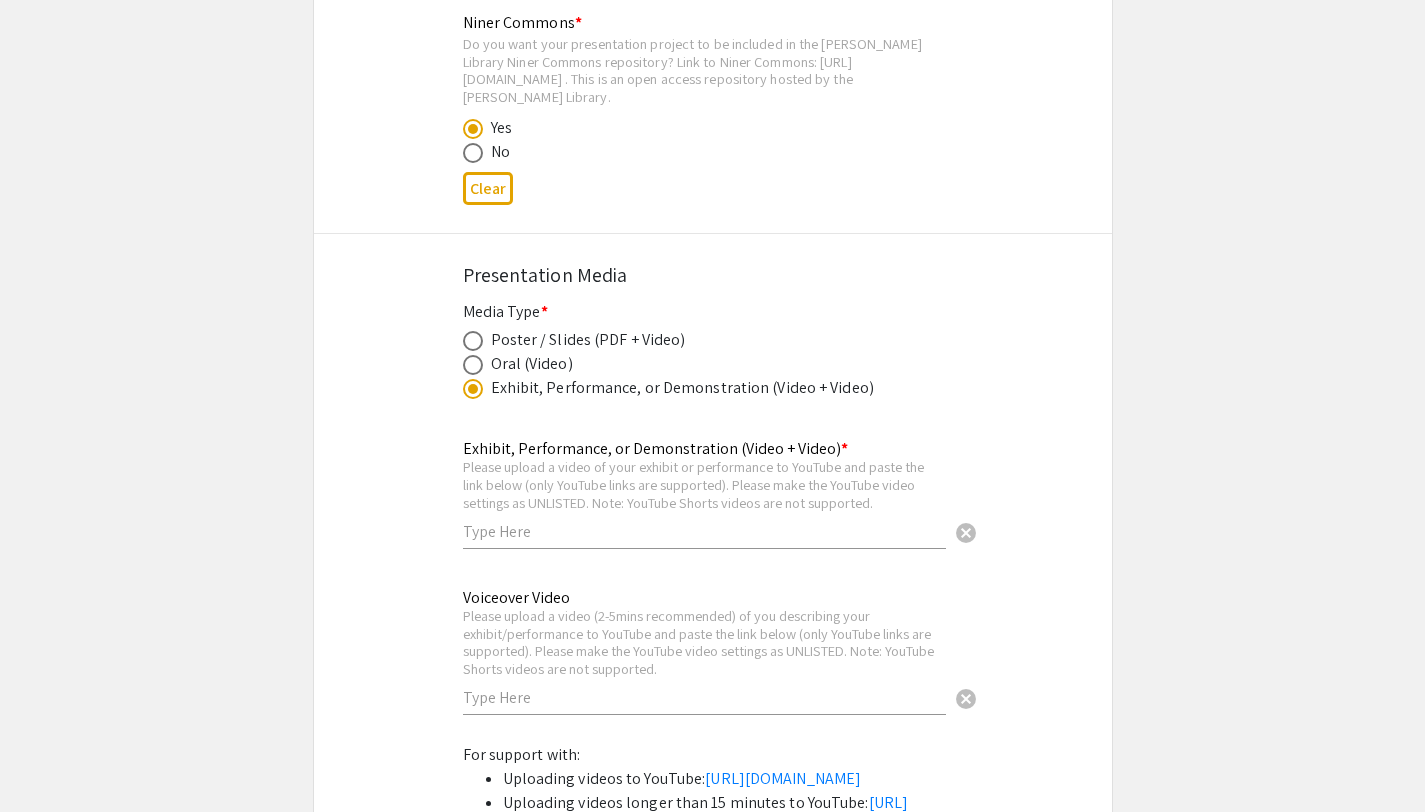 click at bounding box center (477, 341) 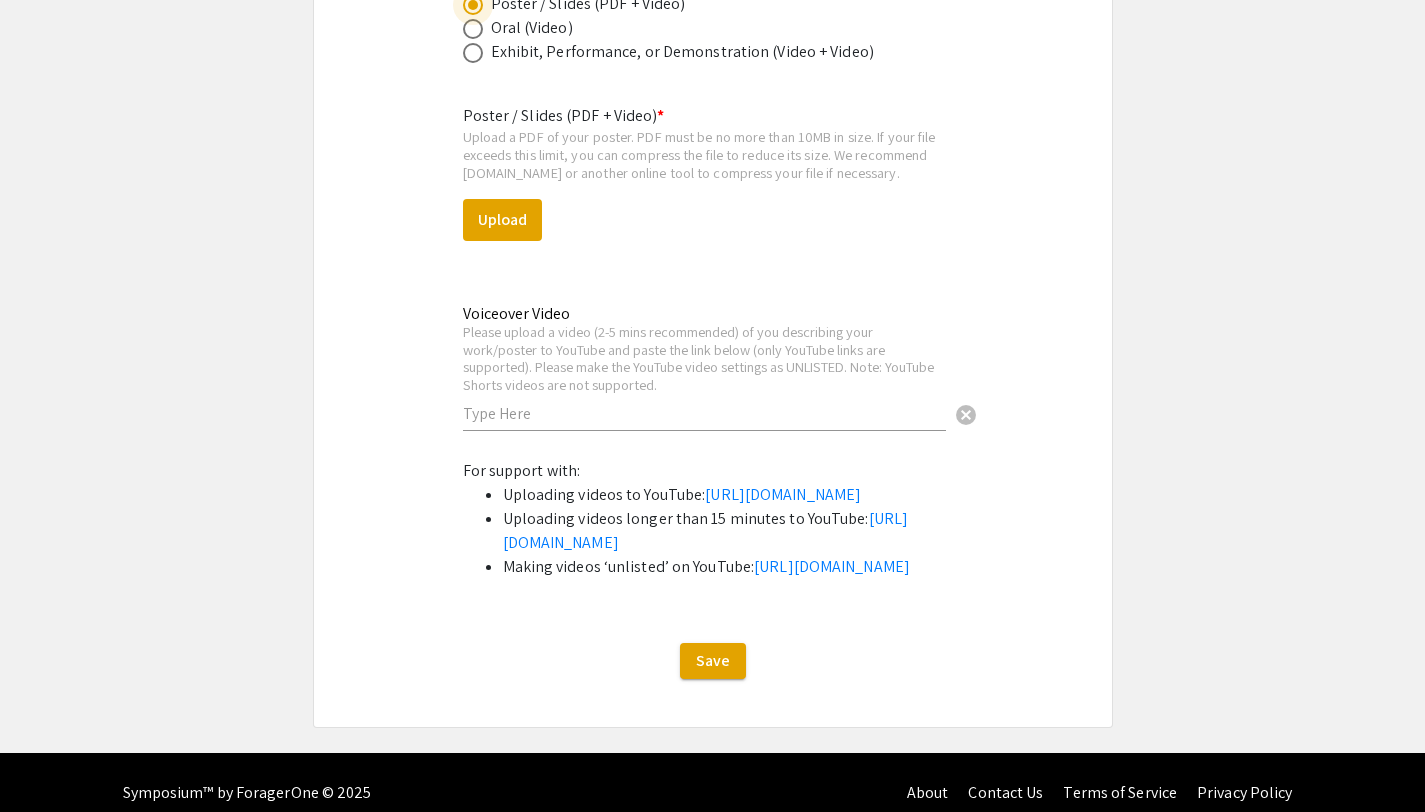 scroll, scrollTop: 3833, scrollLeft: 0, axis: vertical 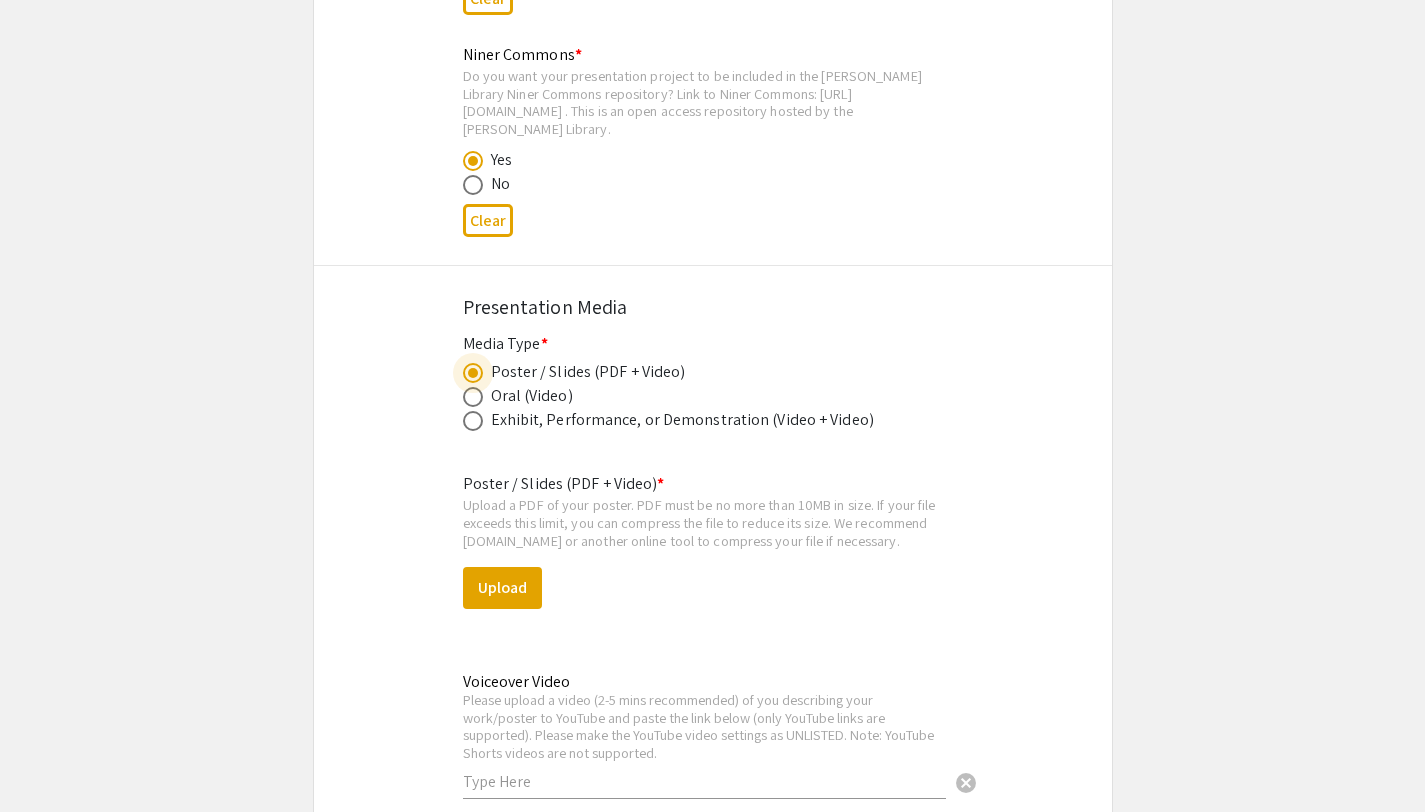 click on "Exhibit, Performance, or Demonstration (Video + Video)" 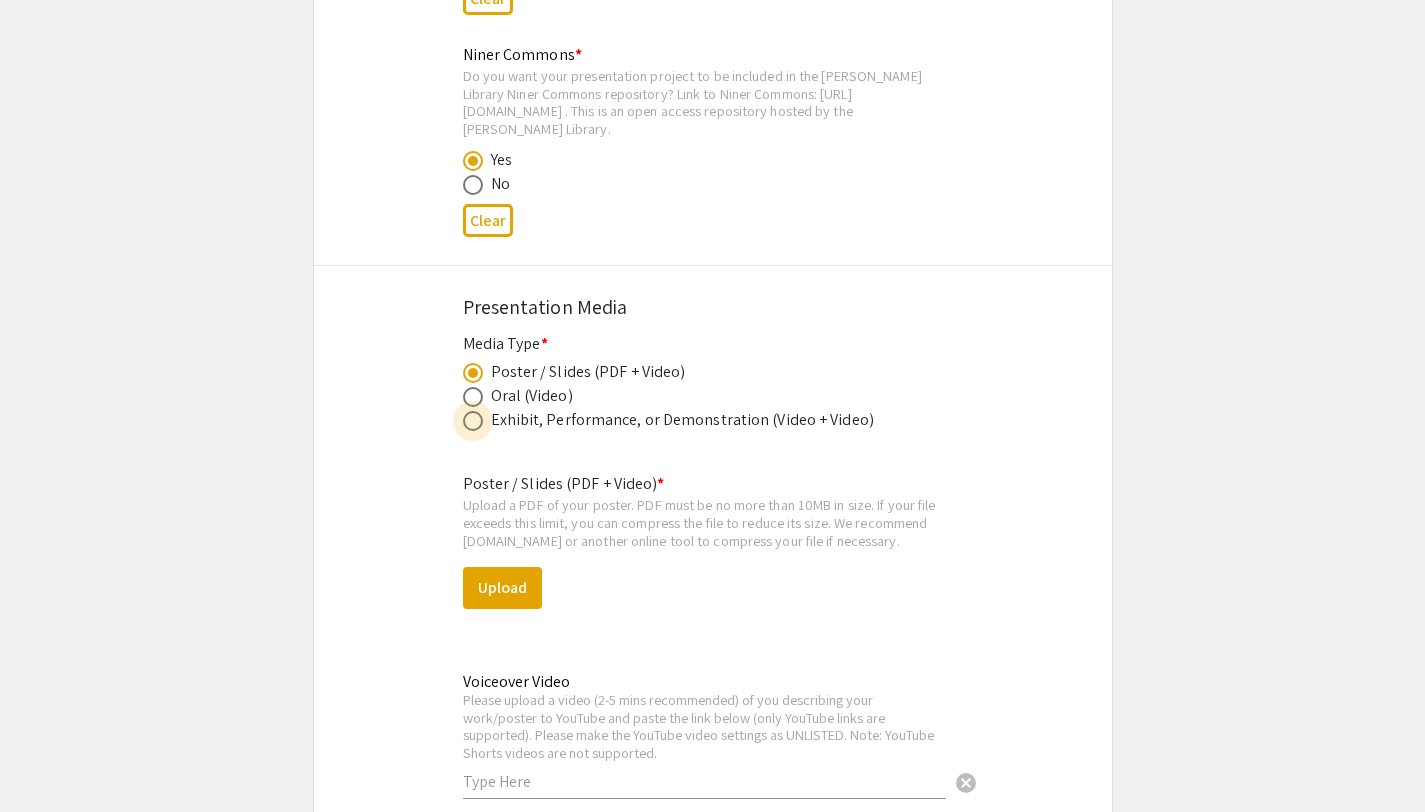click at bounding box center [473, 421] 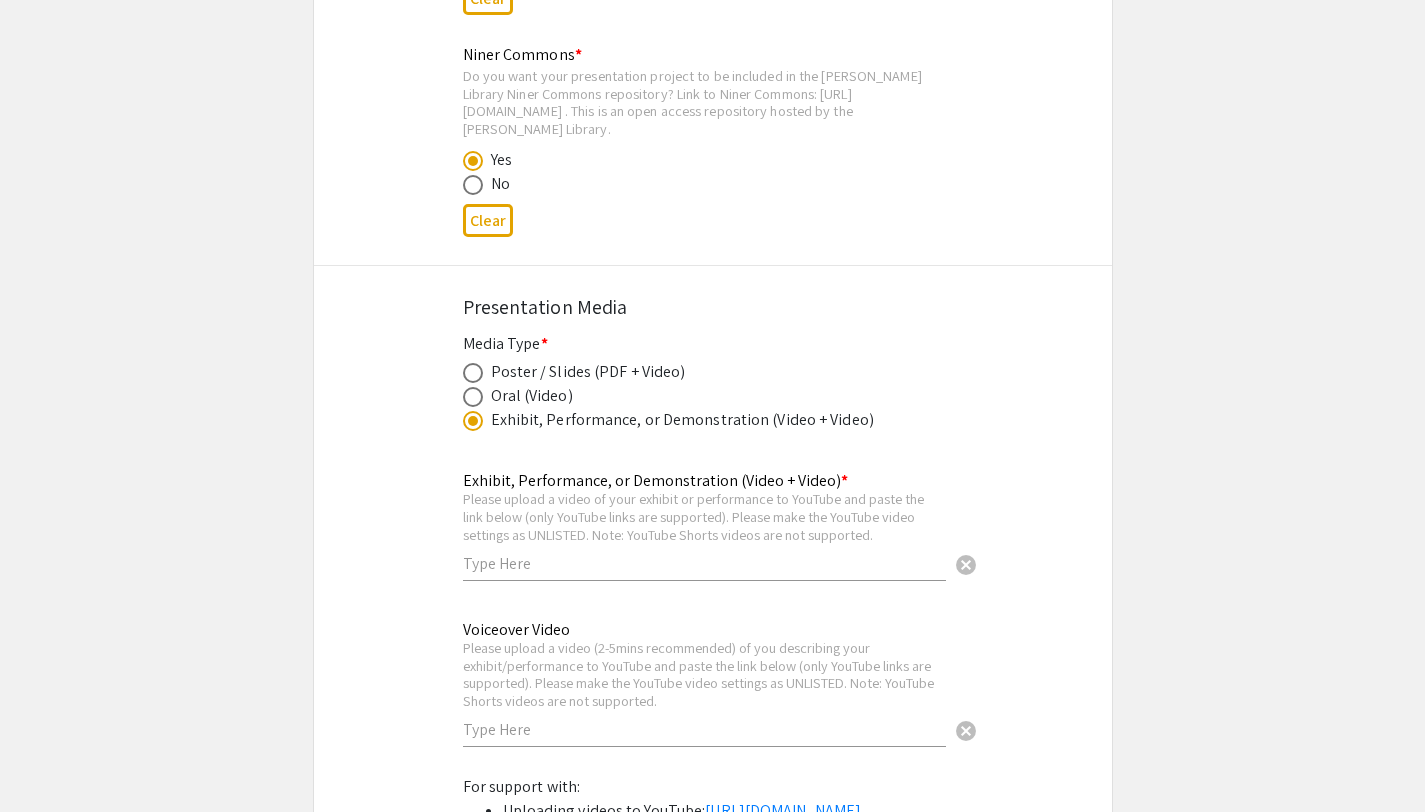 scroll, scrollTop: 3670, scrollLeft: 0, axis: vertical 